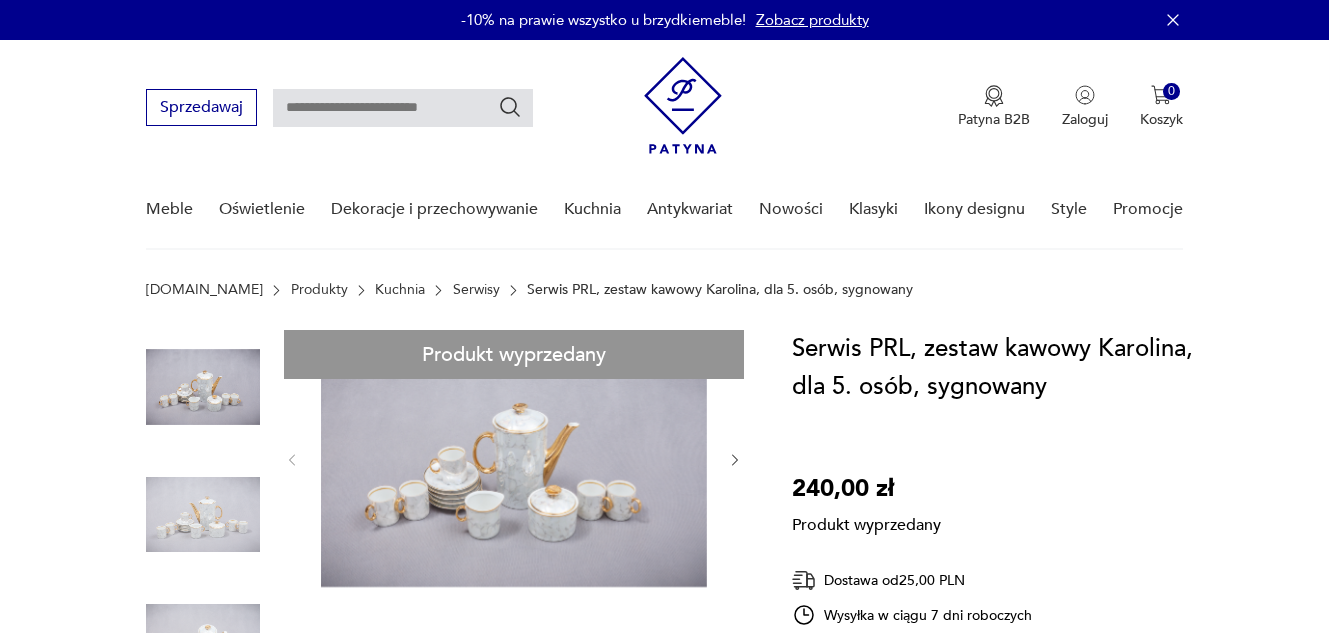 scroll, scrollTop: 0, scrollLeft: 0, axis: both 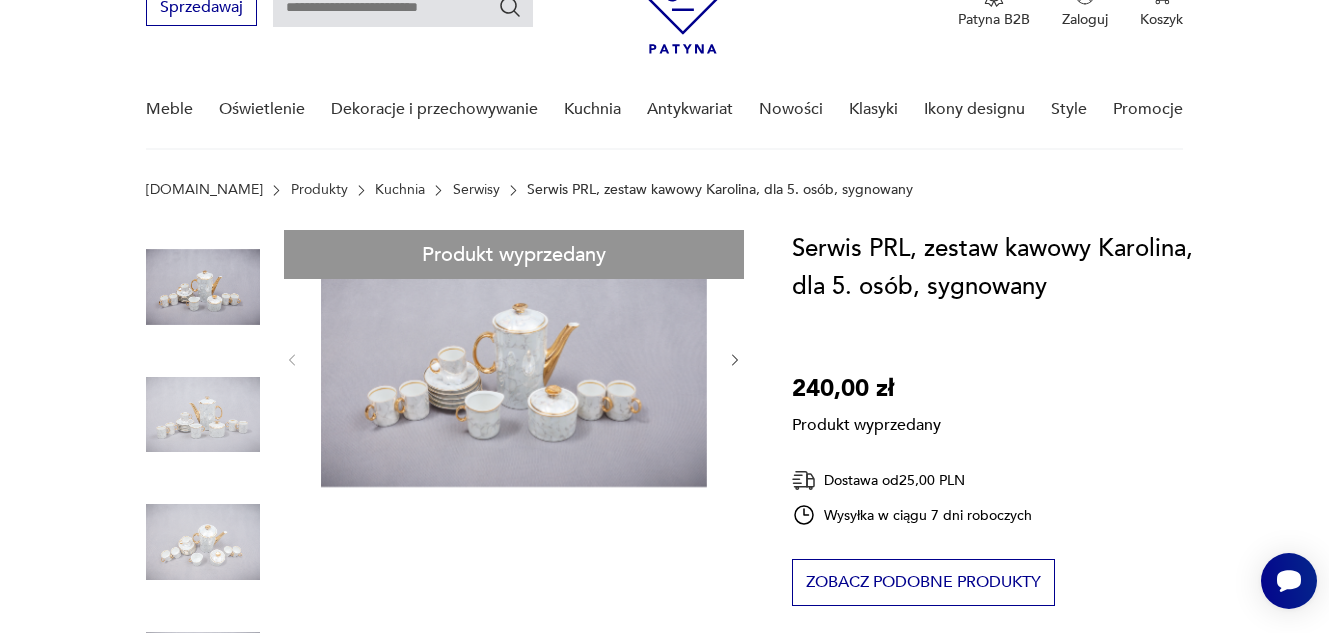 click on "Produkt wyprzedany Opis produktu Piękny, serwis Karolina dla 5 osób w stanie idealnym. Dekoracja tamponażowa.
W zestawu wchodzą:
dzbanek: wys. 16 cm,
mlecznik: wys. 10,5 cm,
cukiernica wys. 9 cm, śr.:
5 filiżanek wys. 5,7 cm,
5 spodków: śr. 10,8 cm
Gwarantuję troskliwe i pancerne zapakowanie delikatnej zawartości.
Zapraszam serdecznie :) Rozwiń więcej Szczegóły produktu Stan:   idealny Kolor:   szary Datowanie :   1970 - 1970 Kolory :   grey Kraj pochodzenia :   Polska Tworzywo :   porcelana Projektant :   Adam Sadulski Producent :   ZPS Karolina Dodatkowe :   sygnatura Zdobienia :   szkliwienie Liczba osób :   5 Miasto Sprzedawcy :   Warszawa Tagi:   porcelana ,  tylko u nas ,  serwis ,  Karolina Rozwiń więcej O sprzedawcy Wyspa Skarbów Zweryfikowany sprzedawca Od 8 lat z Patyną Dostawa i zwroty Dostępne formy dostawy: Kurier   25,00 PLN Zwroty: Jeśli z jakiegokolwiek powodu chcesz zwrócić zamówiony przedmiot, masz na to   14 dni od momentu otrzymania przesyłki." at bounding box center (445, 794) 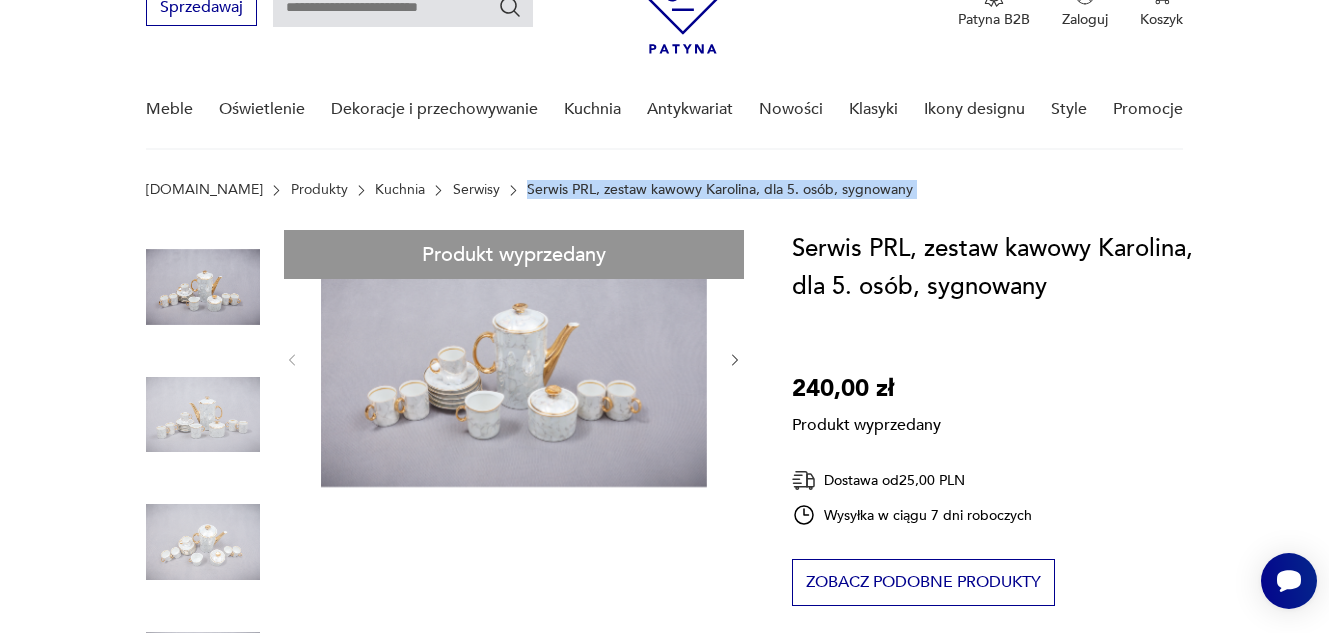 click on "Serwis PRL, zestaw kawowy Karolina, dla 5. osób, sygnowany" at bounding box center (720, 190) 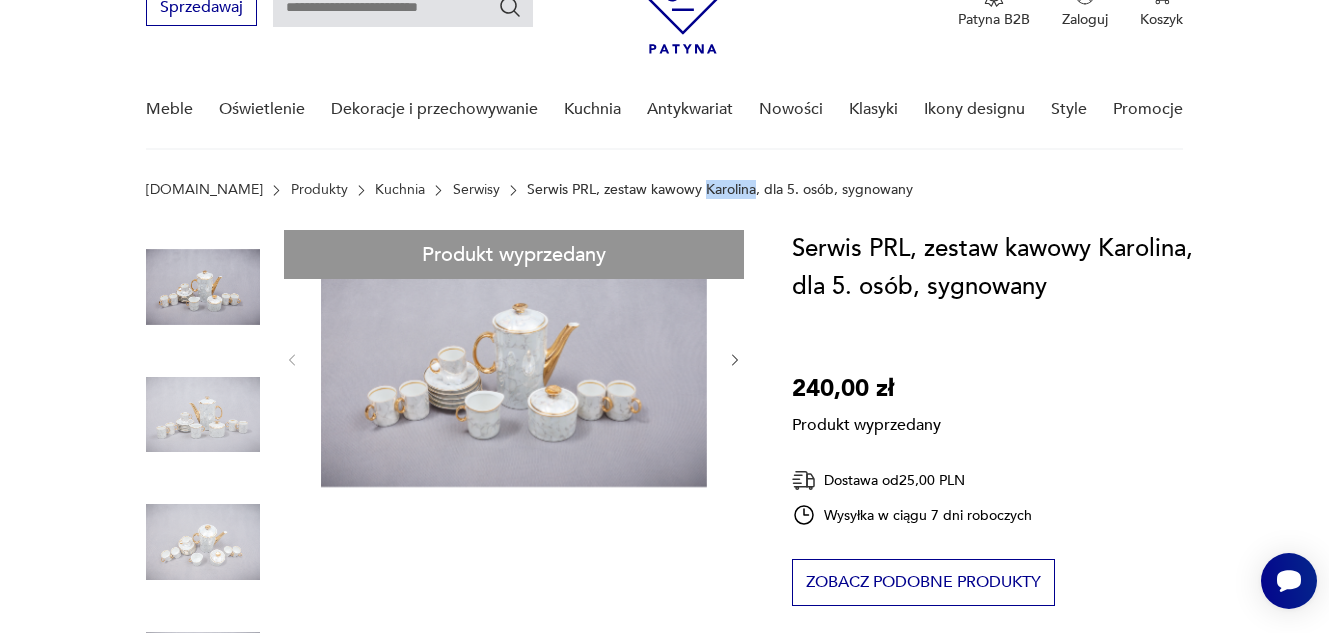 click on "Serwis PRL, zestaw kawowy Karolina, dla 5. osób, sygnowany" at bounding box center [720, 190] 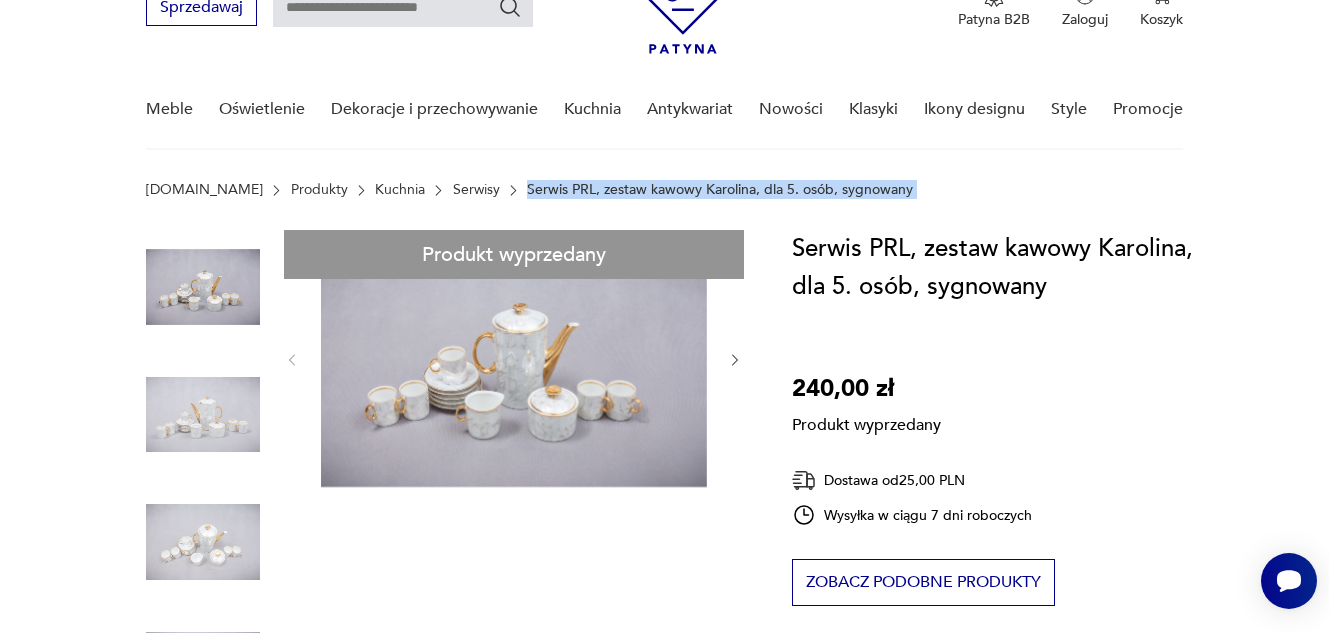 click on "Serwis PRL, zestaw kawowy Karolina, dla 5. osób, sygnowany" at bounding box center (720, 190) 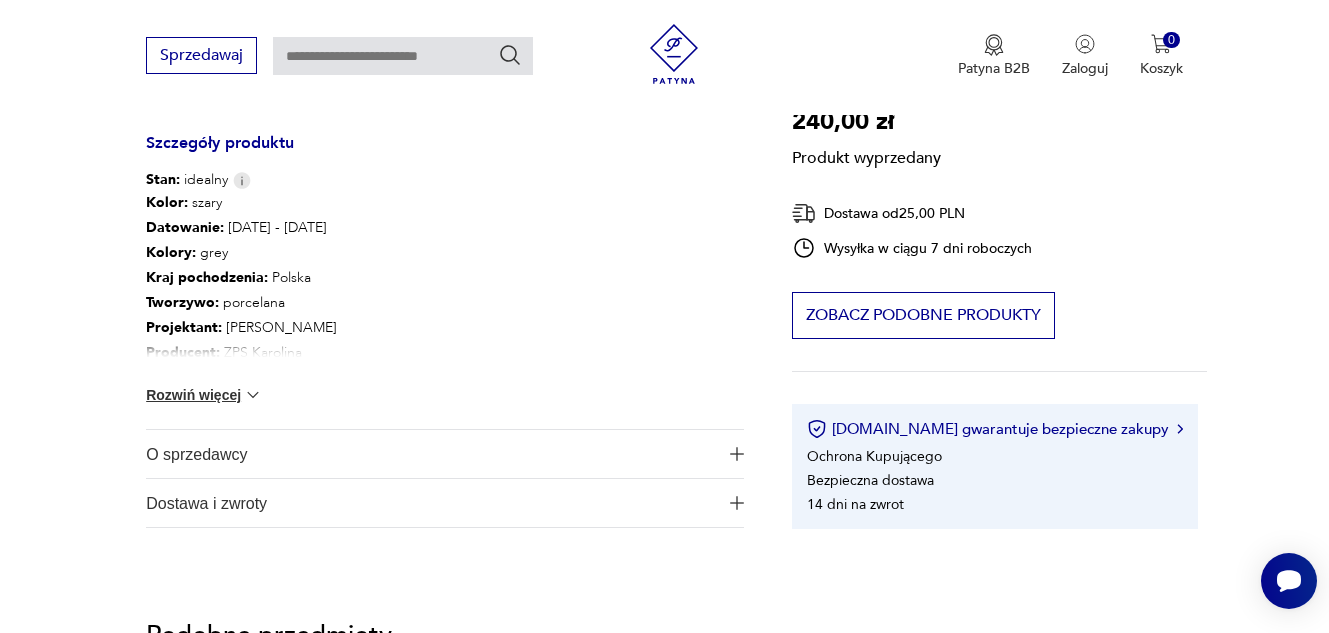 scroll, scrollTop: 1000, scrollLeft: 0, axis: vertical 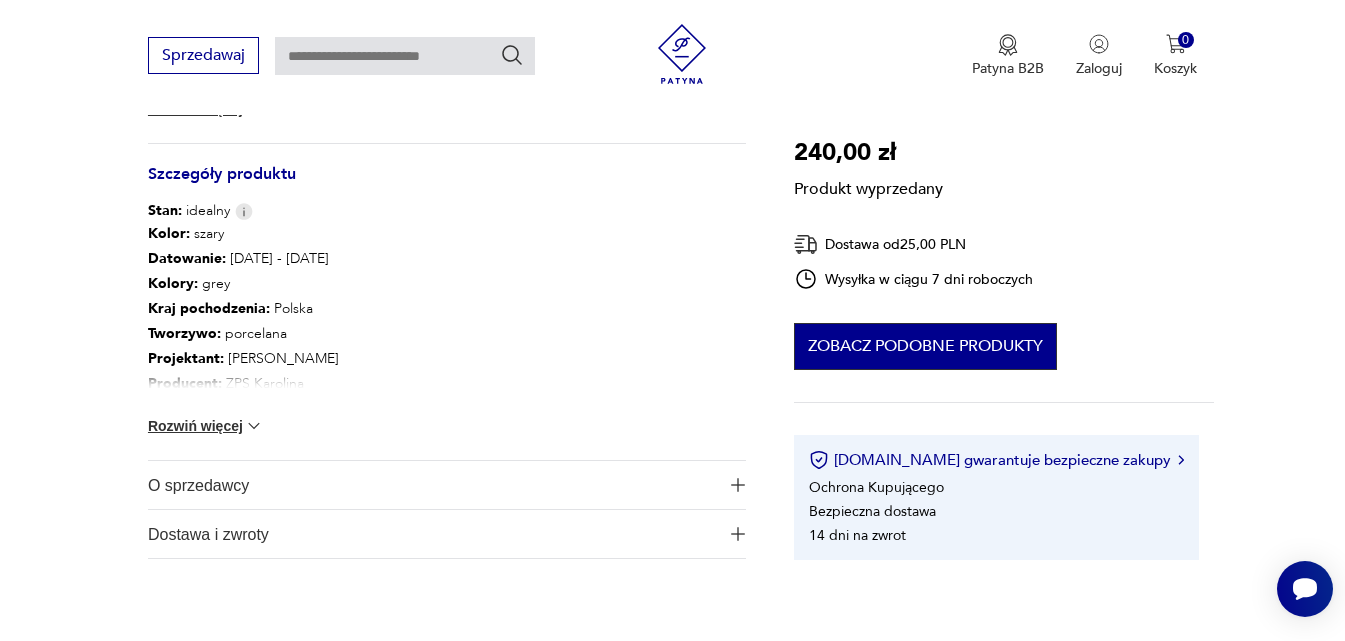 click on "Zobacz podobne produkty" at bounding box center [925, 346] 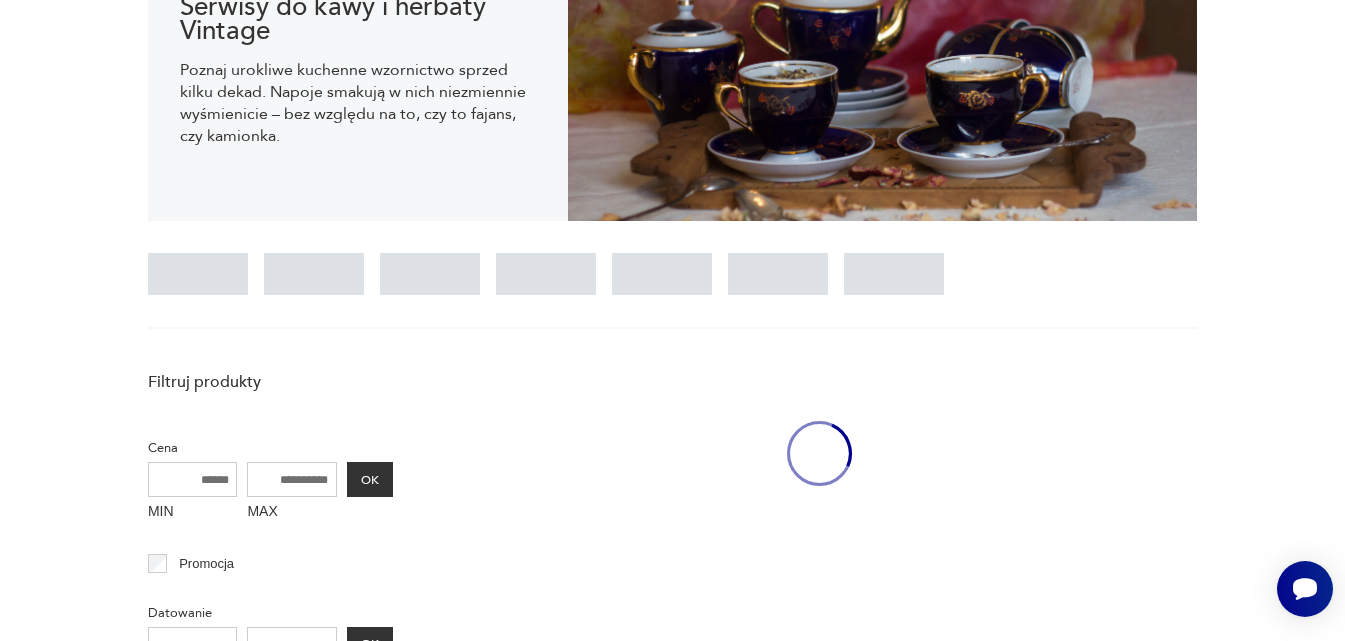 scroll, scrollTop: 29, scrollLeft: 0, axis: vertical 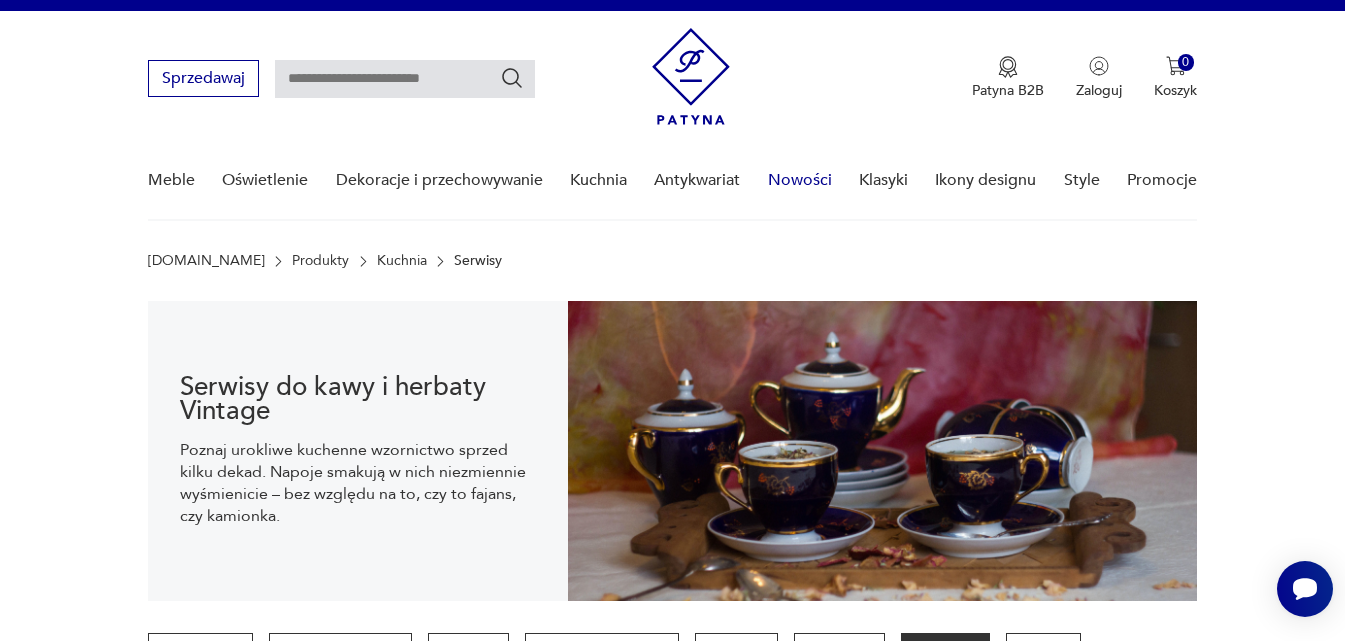 click on "Nowości" at bounding box center (800, 180) 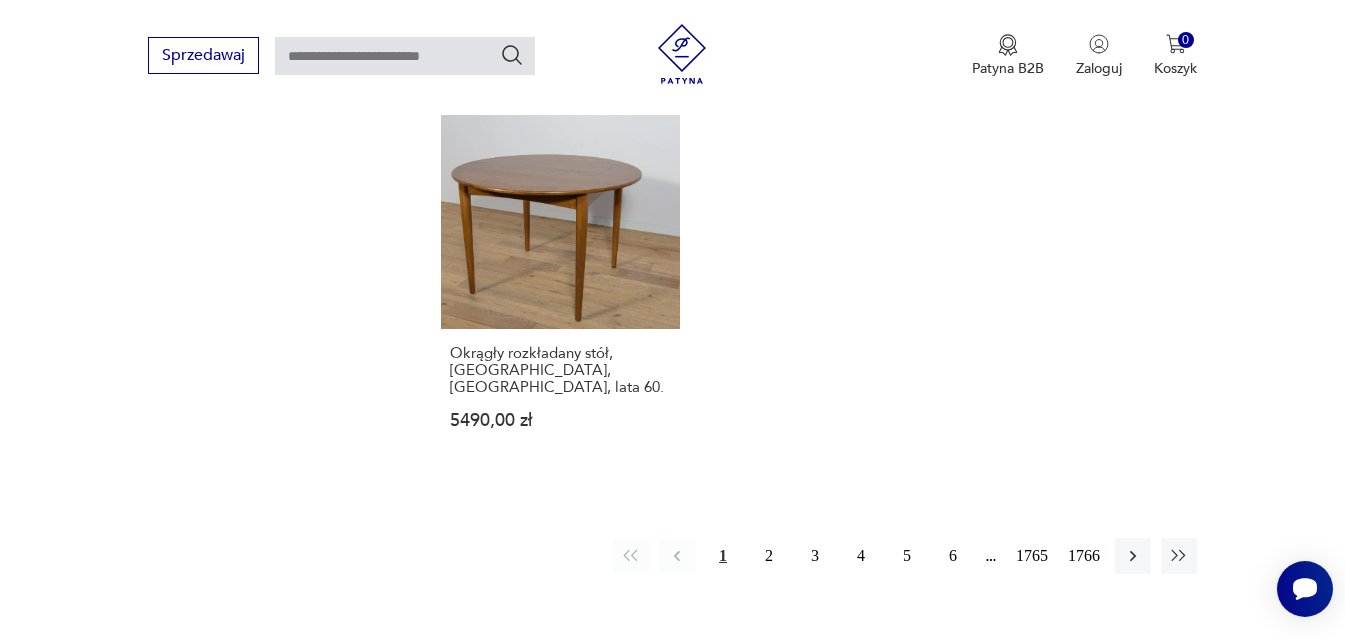 scroll, scrollTop: 2659, scrollLeft: 0, axis: vertical 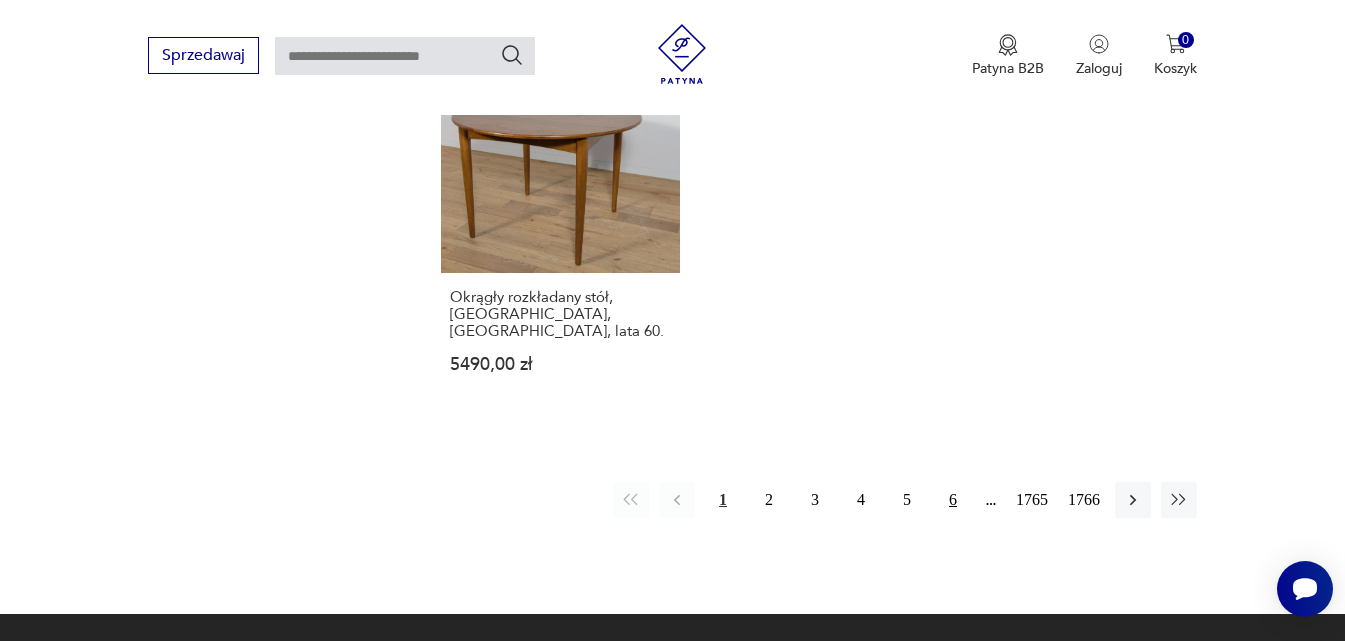 click on "6" at bounding box center (953, 500) 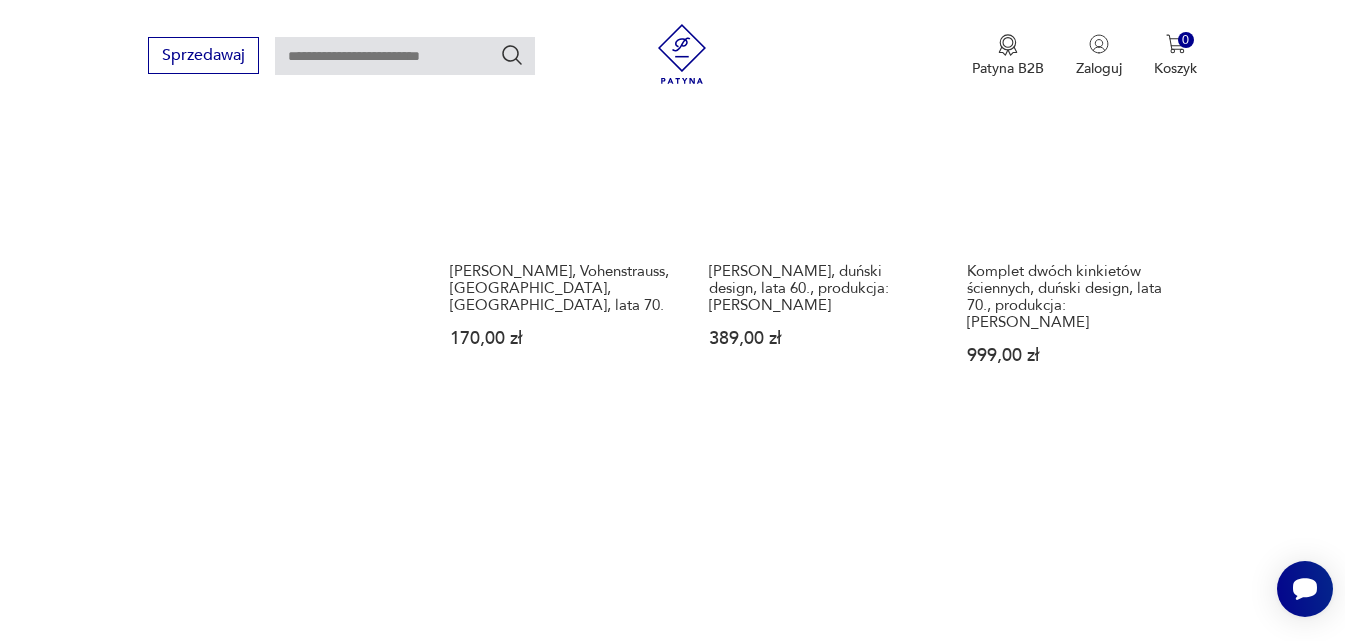 scroll, scrollTop: 2559, scrollLeft: 0, axis: vertical 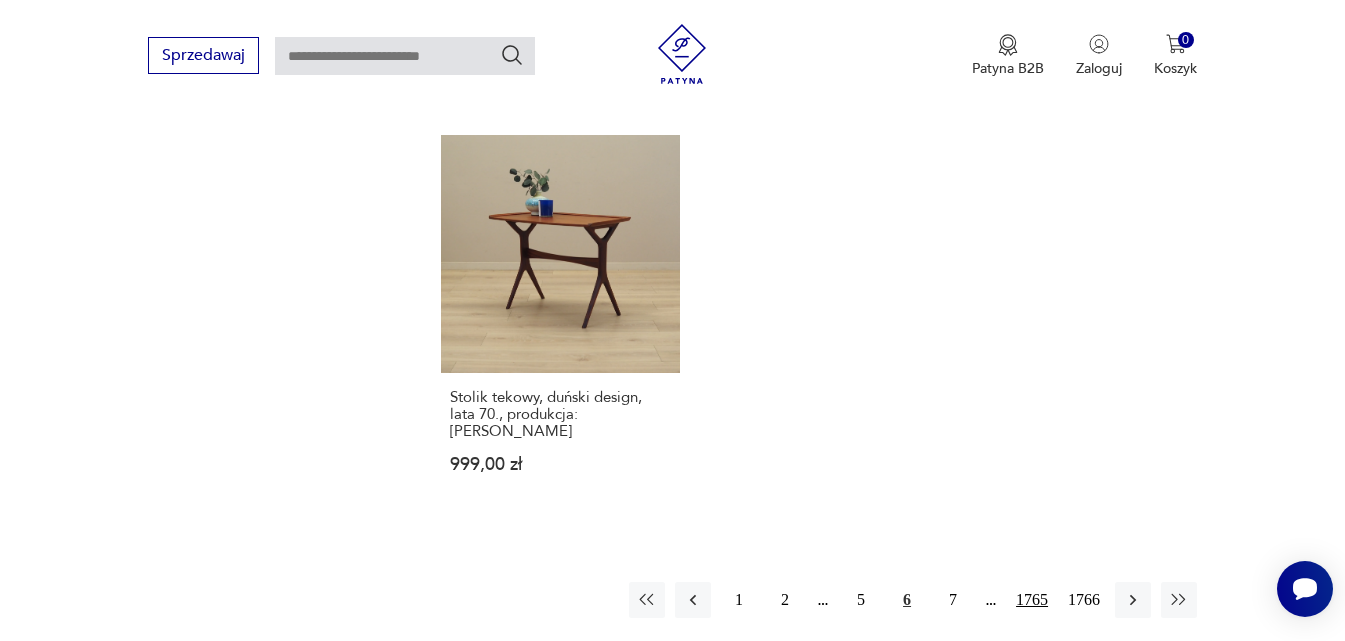click on "1765" at bounding box center [1032, 600] 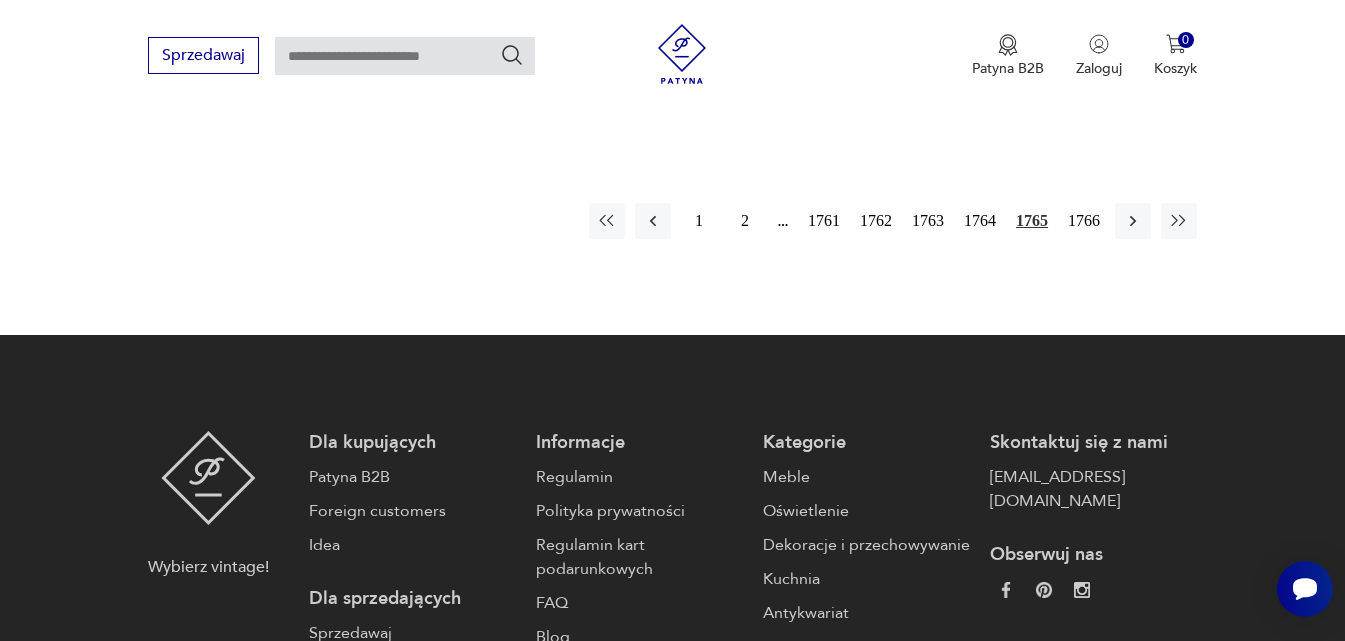 scroll, scrollTop: 2959, scrollLeft: 0, axis: vertical 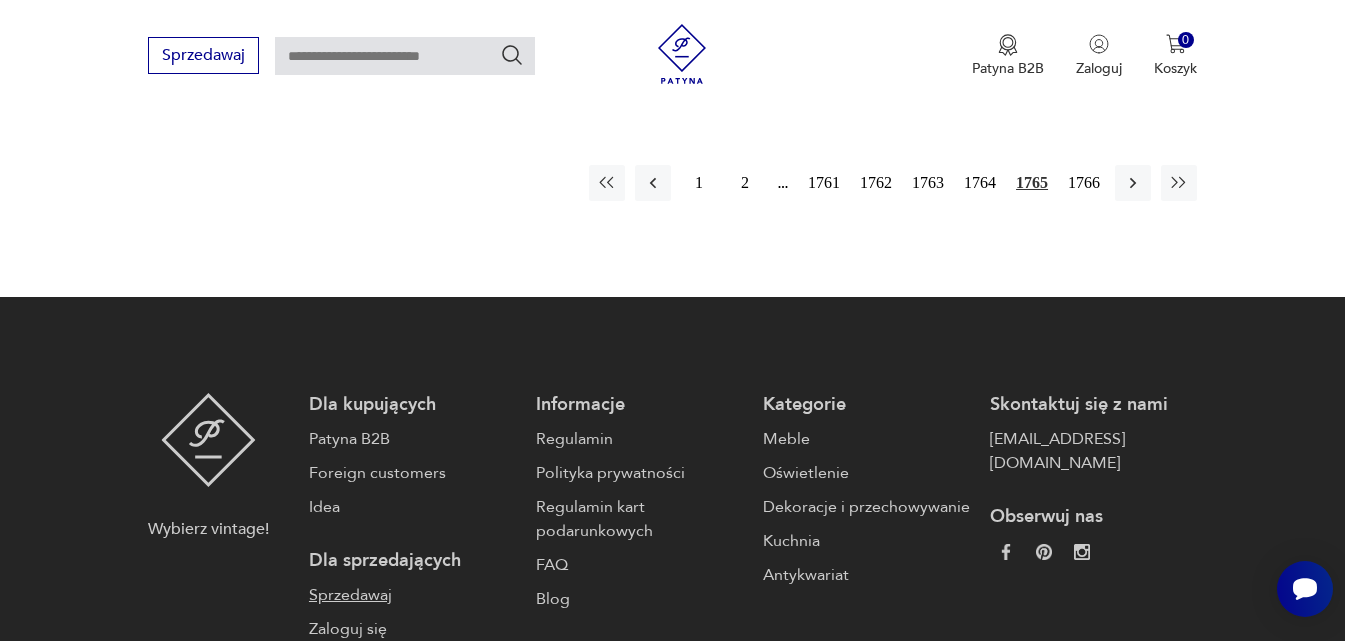 click on "Sprzedawaj" at bounding box center (412, 595) 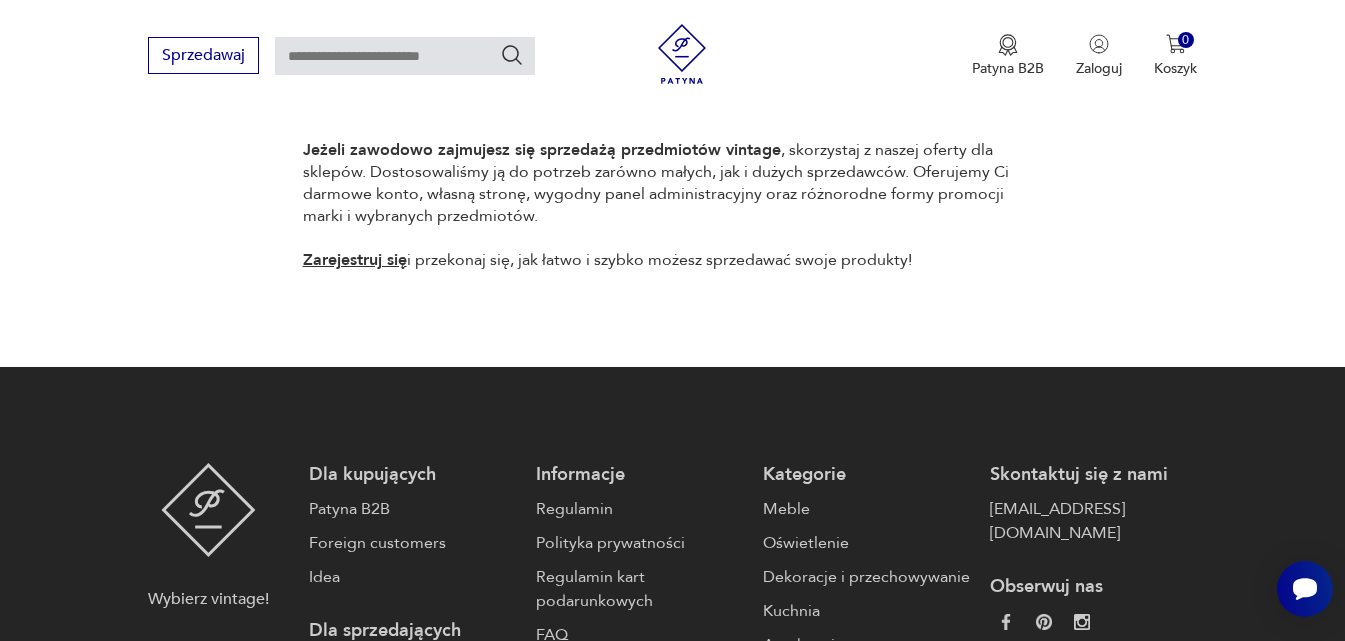 scroll, scrollTop: 1700, scrollLeft: 0, axis: vertical 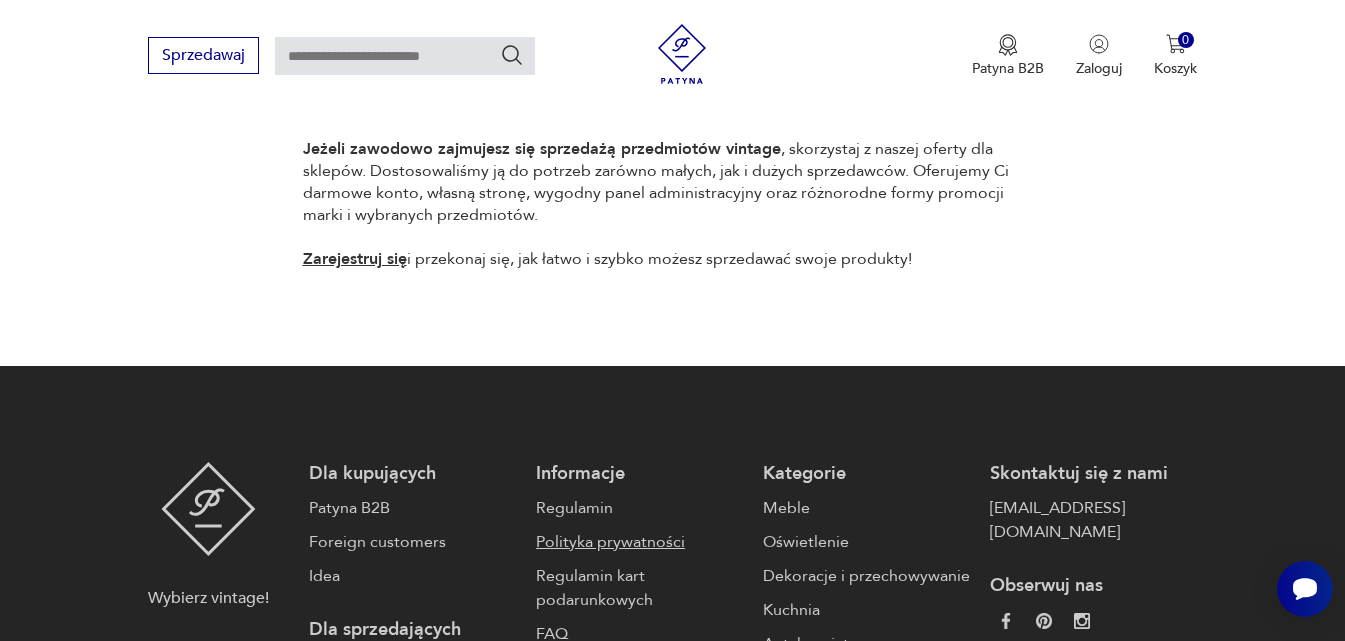 click on "Polityka prywatności" at bounding box center (639, 542) 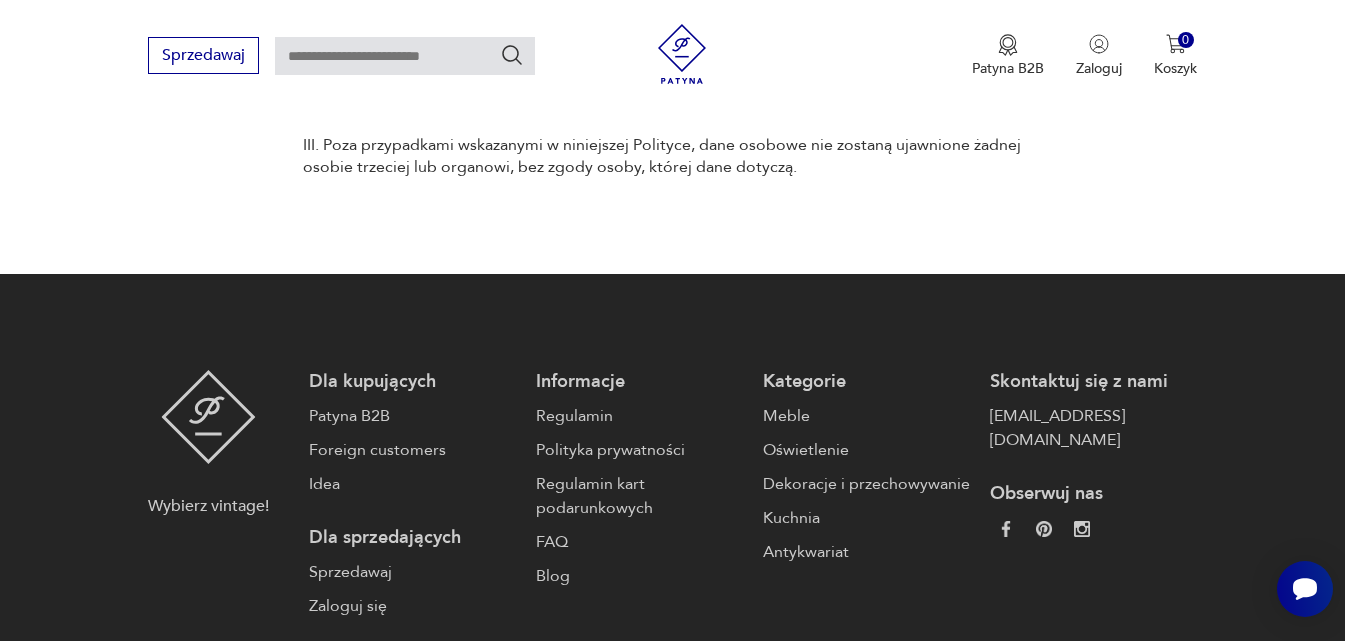 scroll, scrollTop: 7400, scrollLeft: 0, axis: vertical 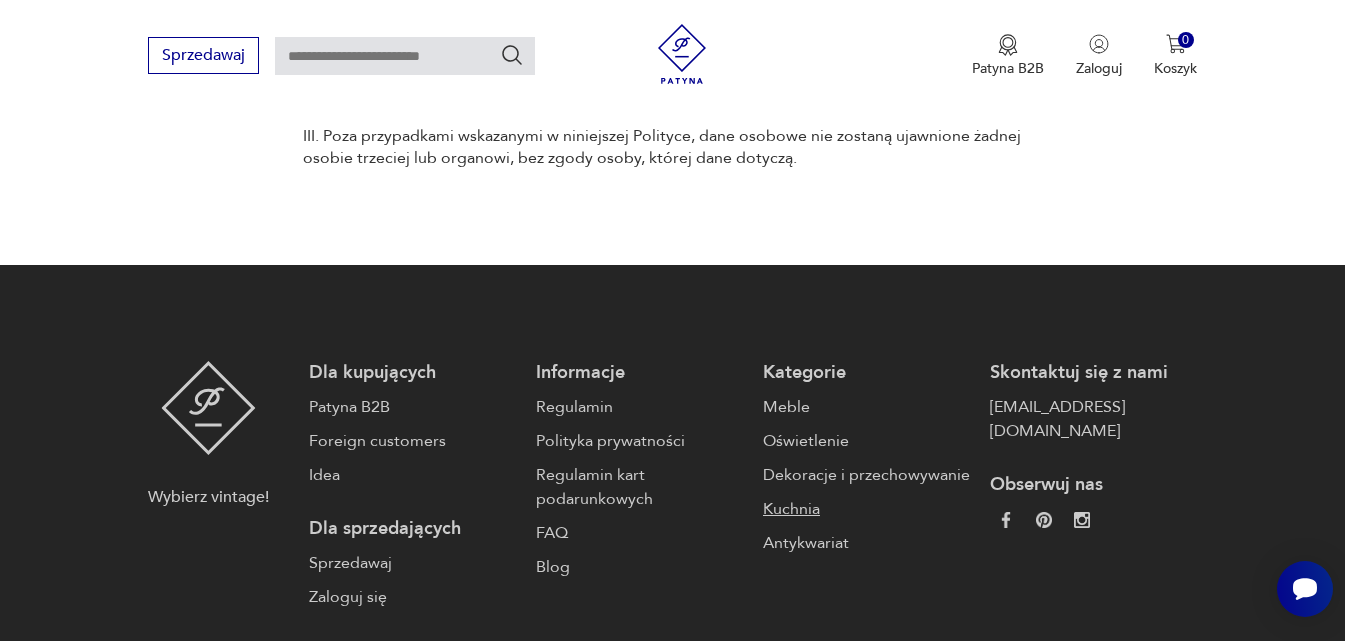 click on "Kuchnia" at bounding box center [866, 509] 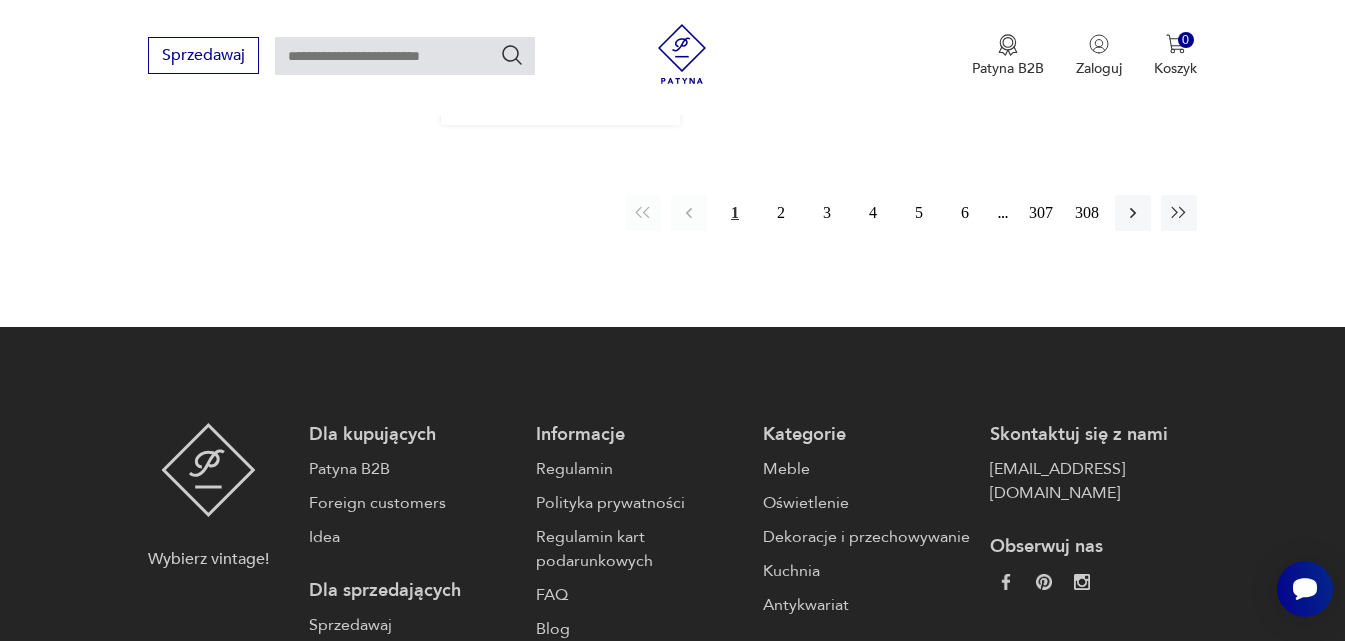 scroll, scrollTop: 2899, scrollLeft: 0, axis: vertical 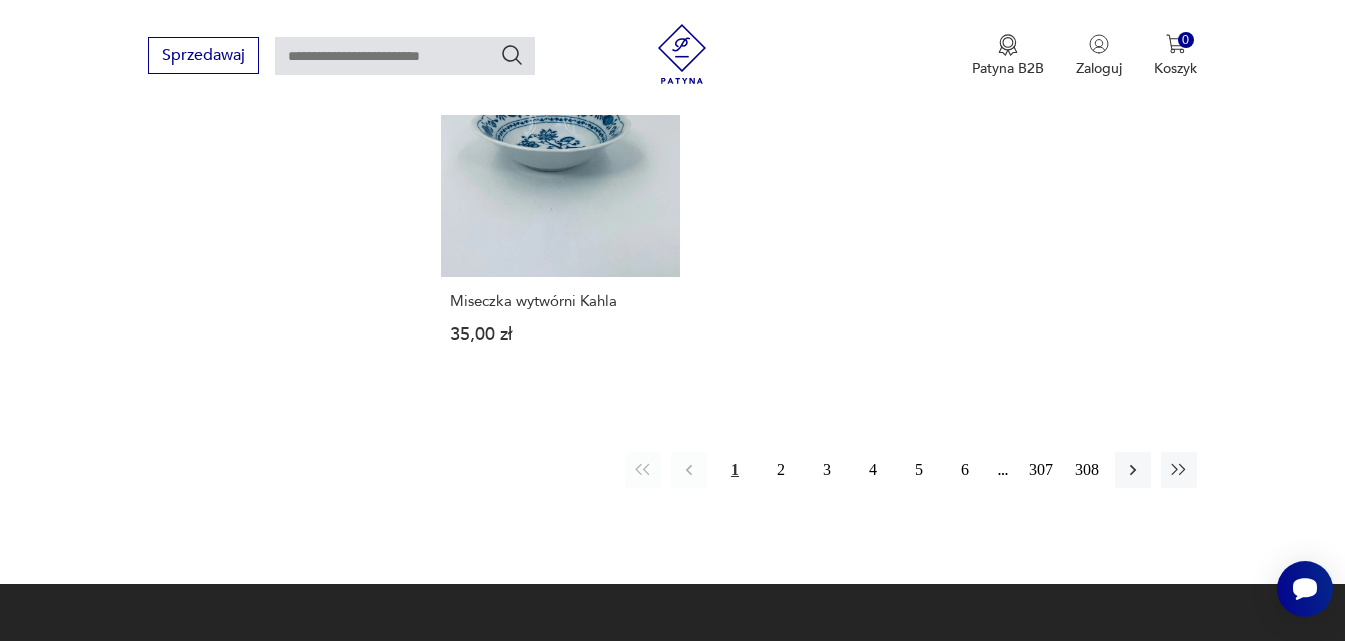 click at bounding box center (682, 54) 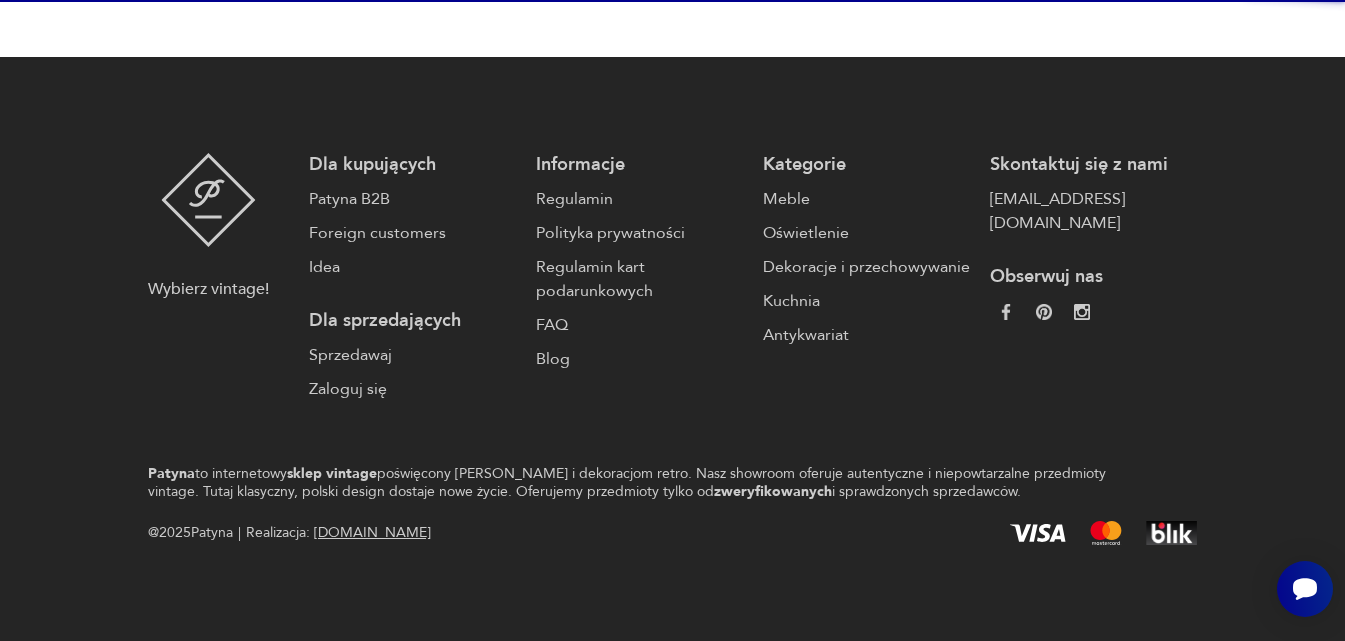scroll, scrollTop: 0, scrollLeft: 0, axis: both 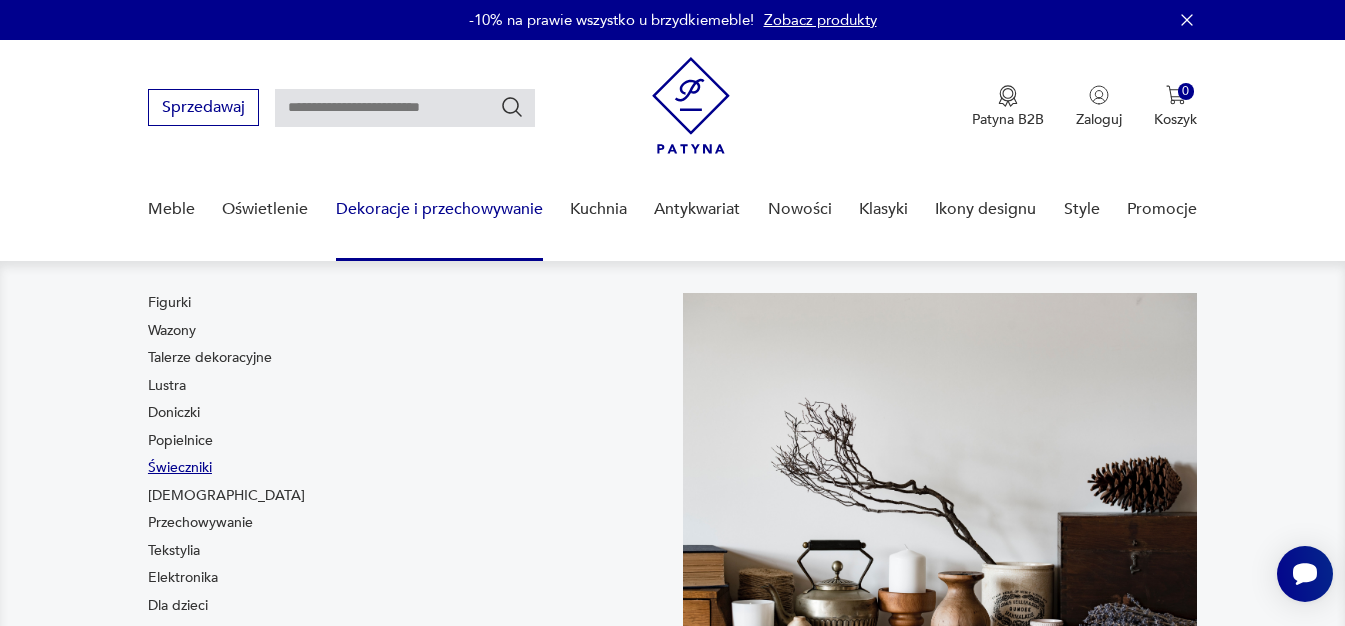 click on "Świeczniki" at bounding box center (180, 468) 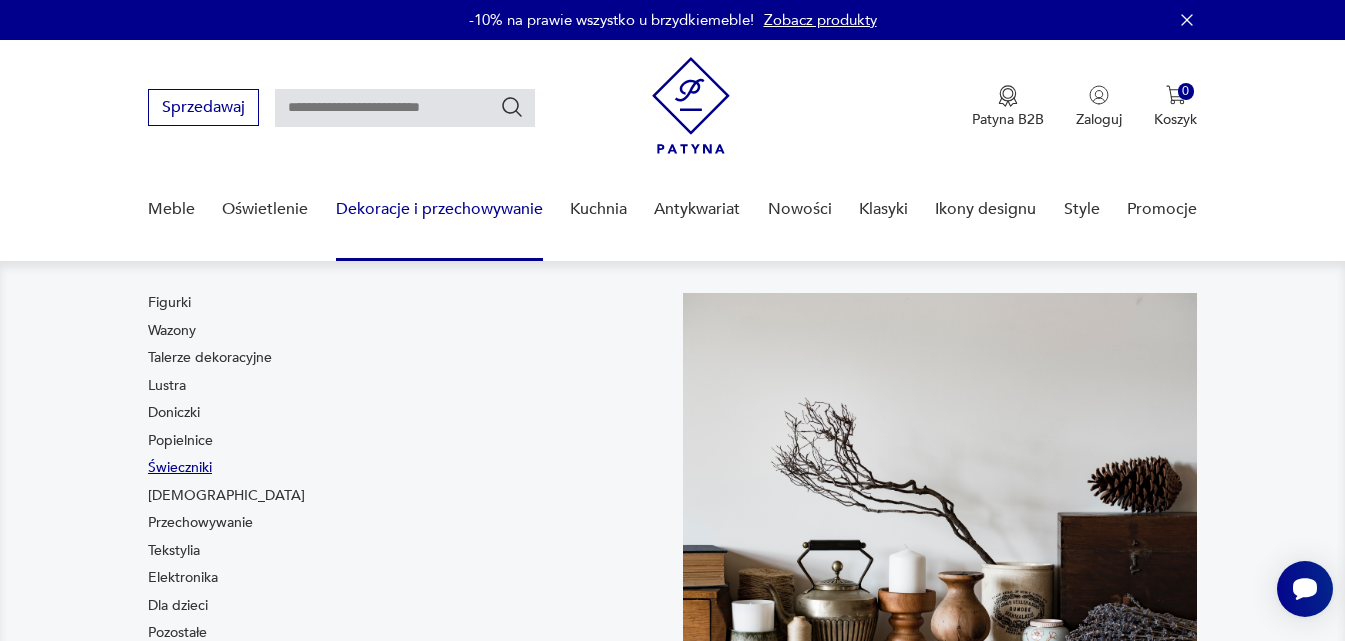 click on "Wybierz vintage! Dla kupujących Patyna B2B Foreign customers Idea Dla sprzedających Sprzedawaj Zaloguj się Informacje Regulamin Polityka prywatności Regulamin kart podarunkowych FAQ Blog Kategorie Meble Oświetlenie Dekoracje i przechowywanie Kuchnia Antykwariat Skontaktuj się z nami [EMAIL_ADDRESS][DOMAIN_NAME] Obserwuj nas Patyna  to internetowy  sklep vintage  poświęcony meblom i dekoracjom retro. Nasz showroom oferuje autentyczne i niepowtarzalne przedmioty vintage. Tutaj klasyczny, polski design dostaje nowe życie. Oferujemy przedmioty tylko od  zweryfikowanych  i sprawdzonych sprzedawców. @ 2025  Patyna   |   Realizacja:   [DOMAIN_NAME]" at bounding box center (672, 5228) 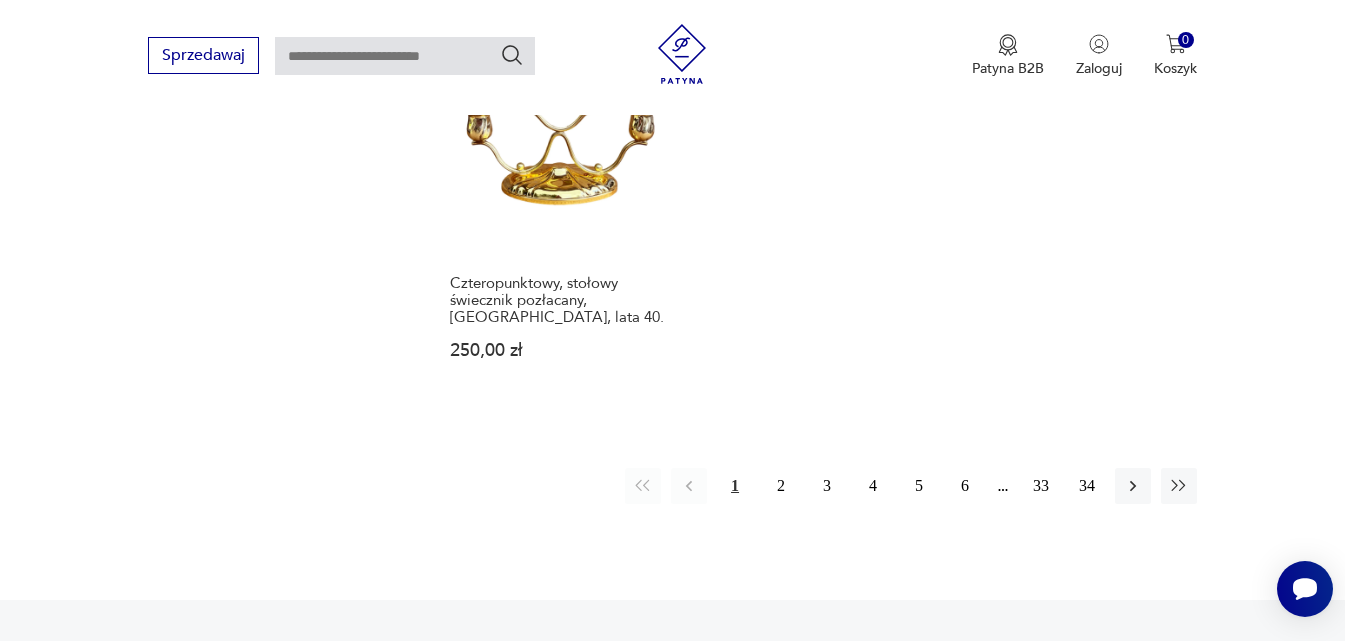 scroll, scrollTop: 2999, scrollLeft: 0, axis: vertical 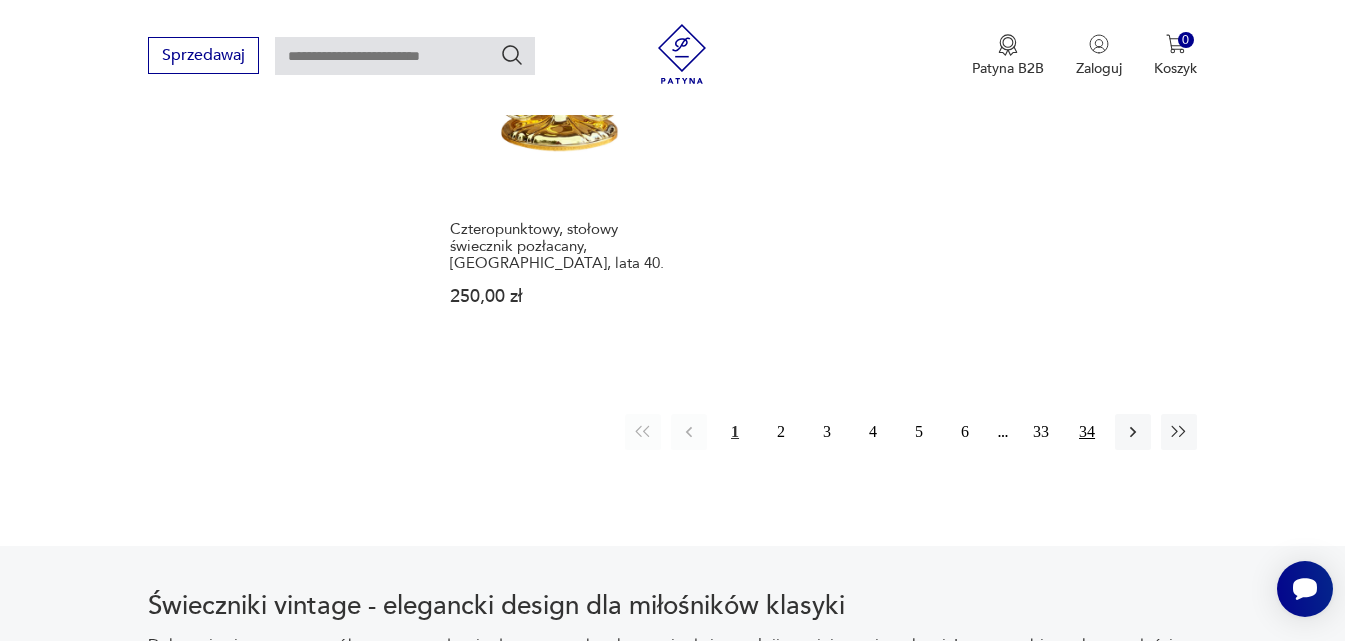 click on "34" at bounding box center [1087, 432] 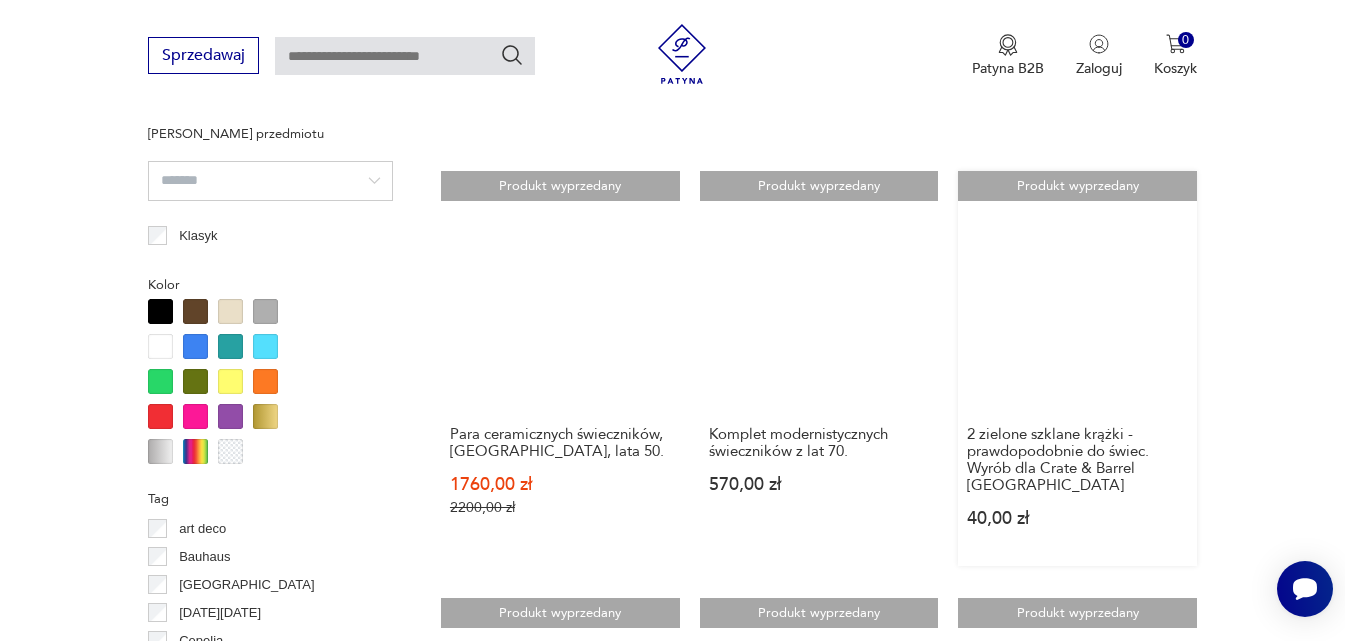 scroll, scrollTop: 1631, scrollLeft: 0, axis: vertical 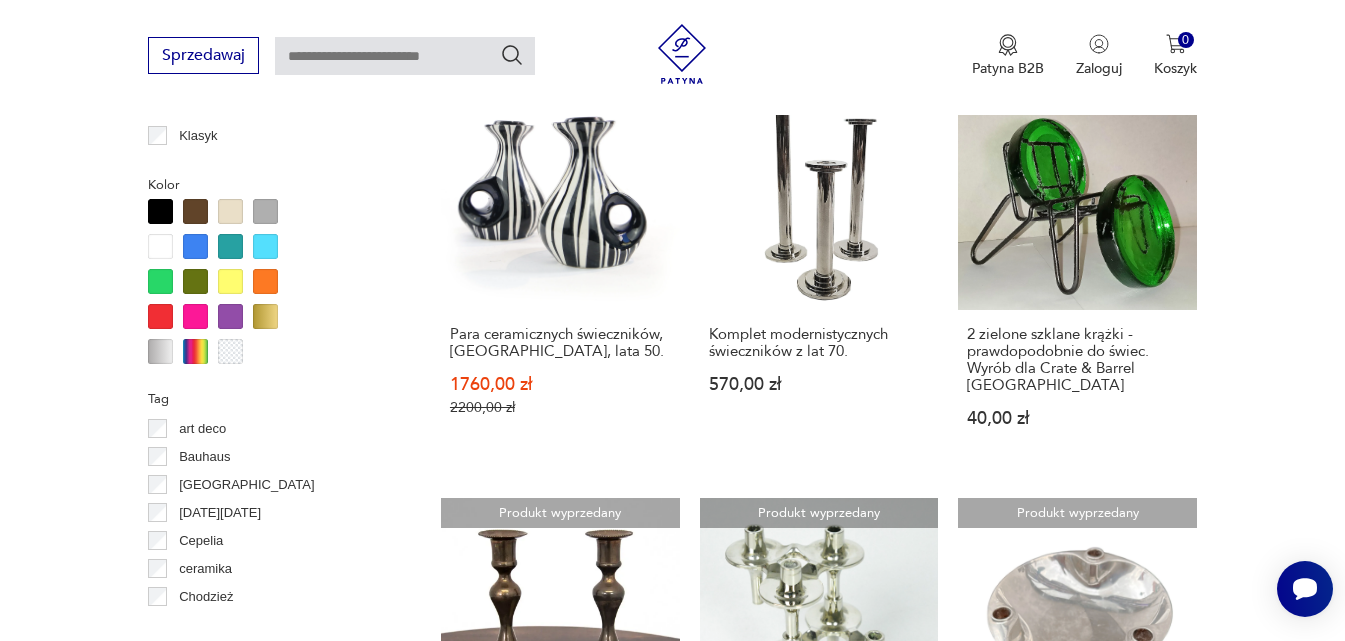click at bounding box center (195, 246) 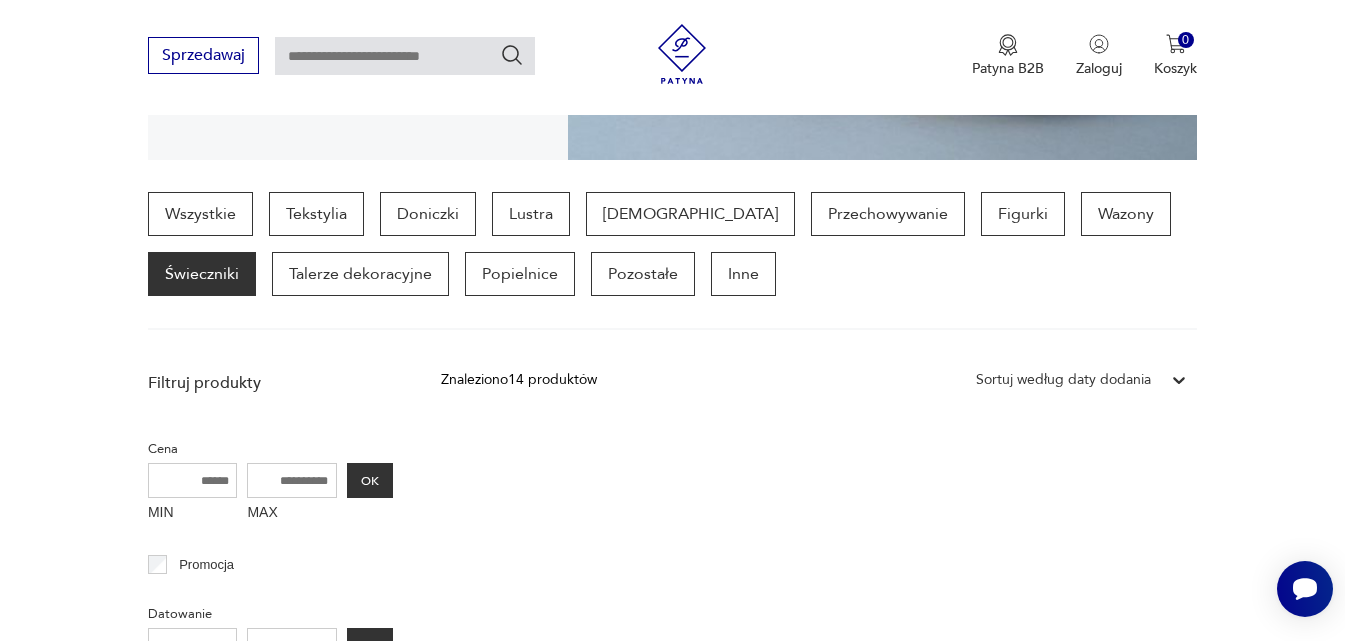 scroll, scrollTop: 469, scrollLeft: 0, axis: vertical 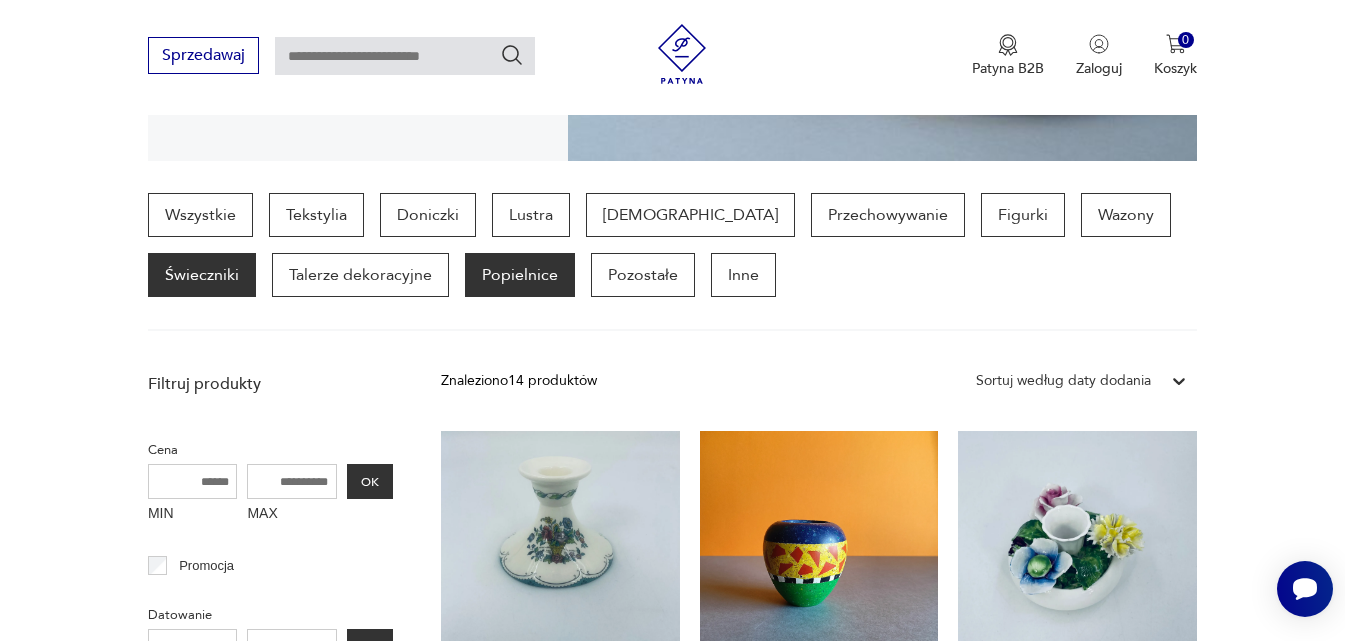click on "Popielnice" at bounding box center [520, 275] 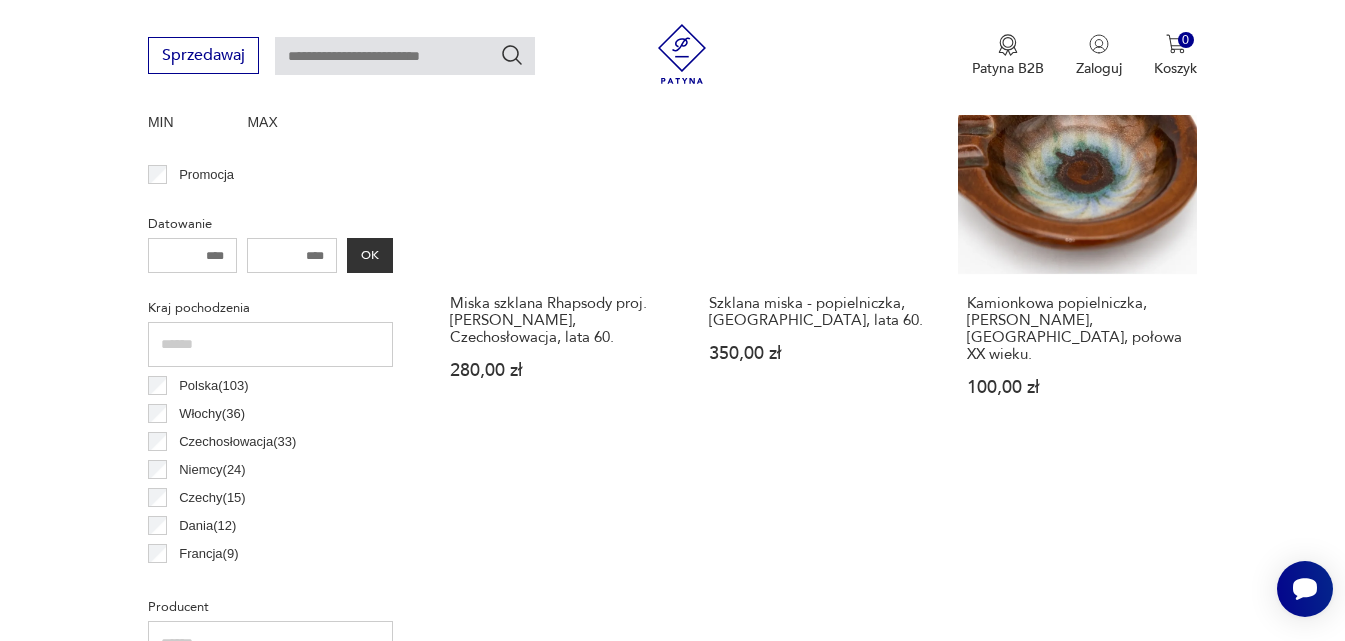 scroll, scrollTop: 931, scrollLeft: 0, axis: vertical 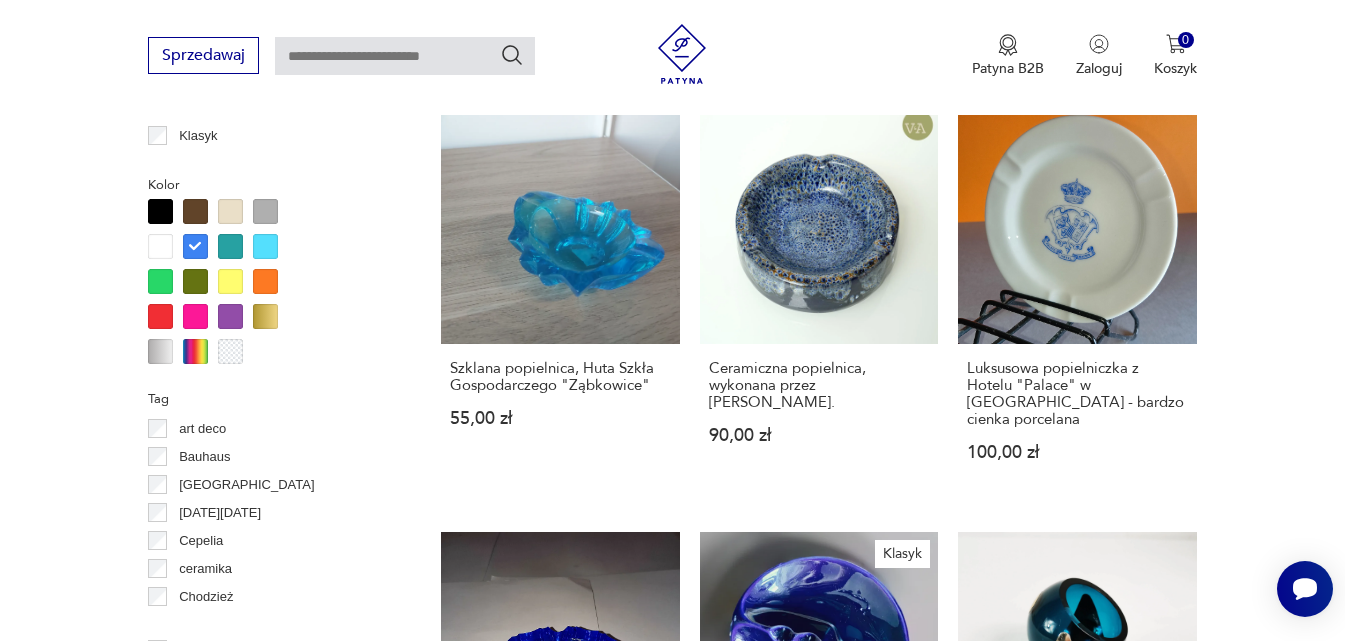 click at bounding box center [265, 246] 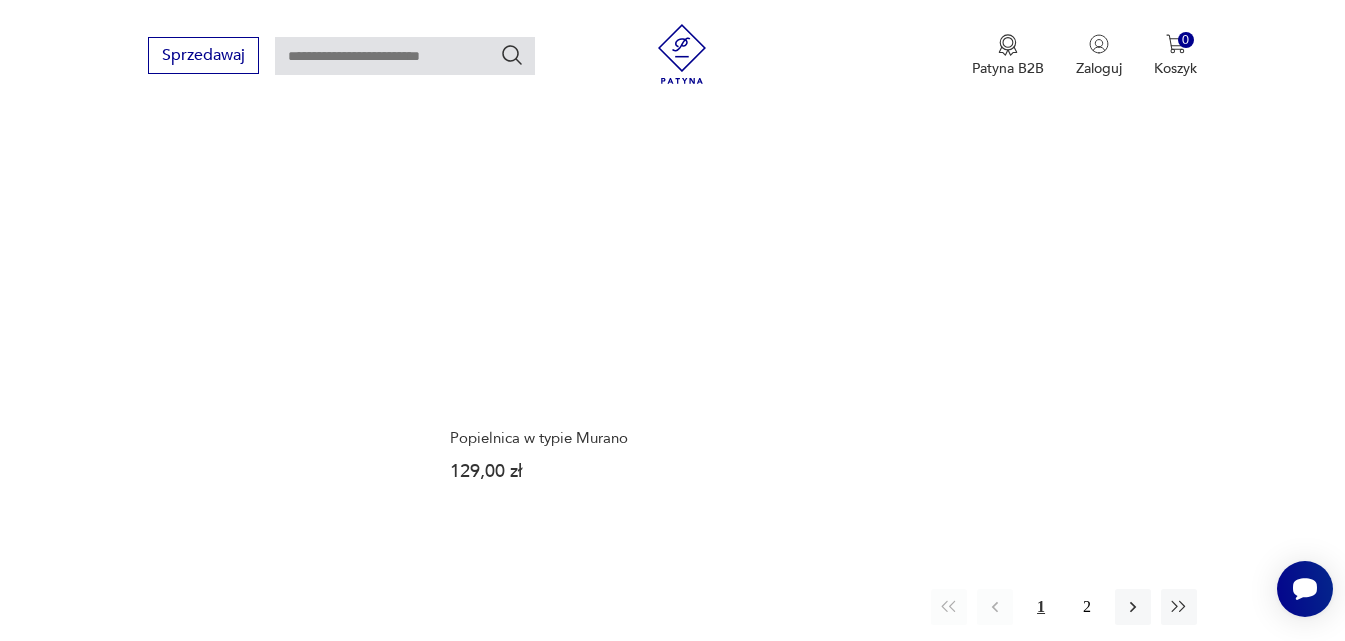 scroll, scrollTop: 2831, scrollLeft: 0, axis: vertical 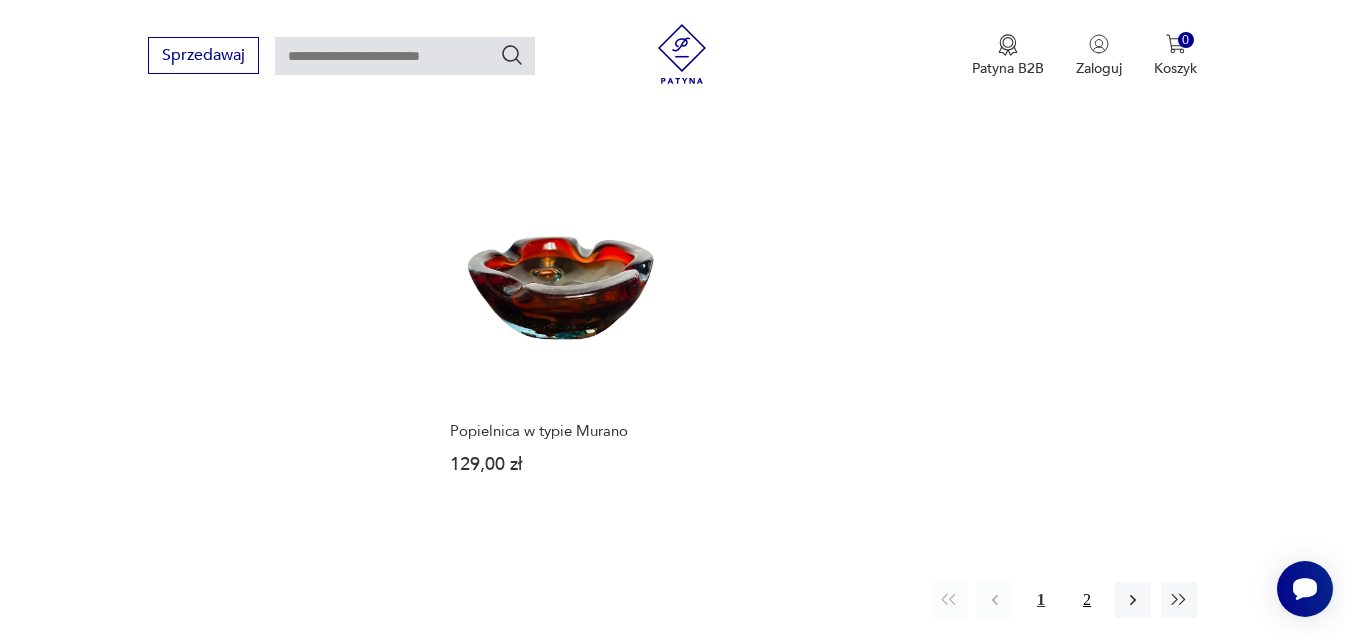 click on "2" at bounding box center [1087, 600] 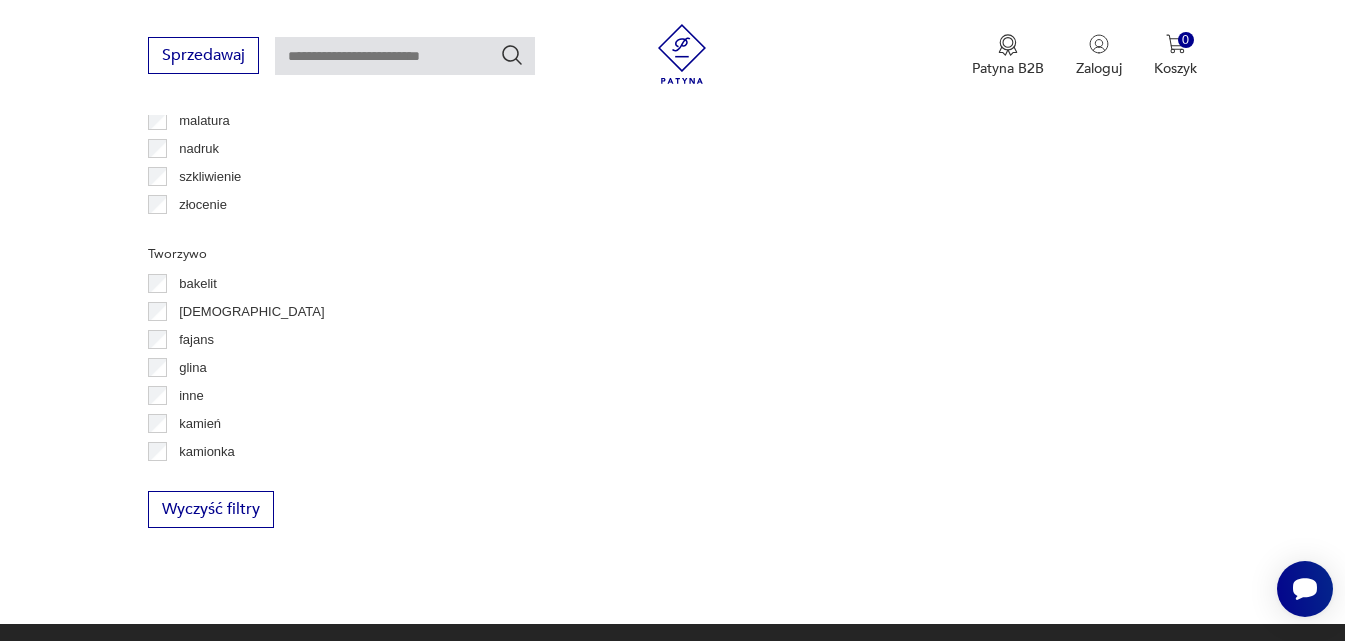 scroll, scrollTop: 531, scrollLeft: 0, axis: vertical 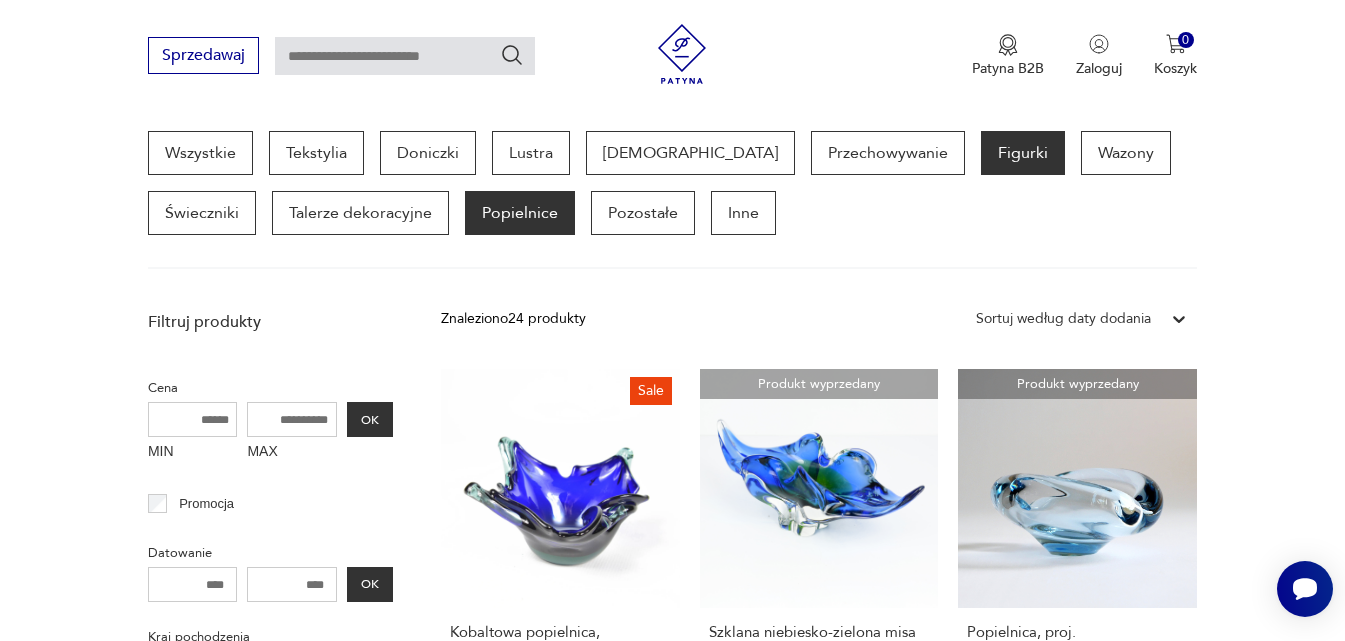 click on "Figurki" at bounding box center [1023, 153] 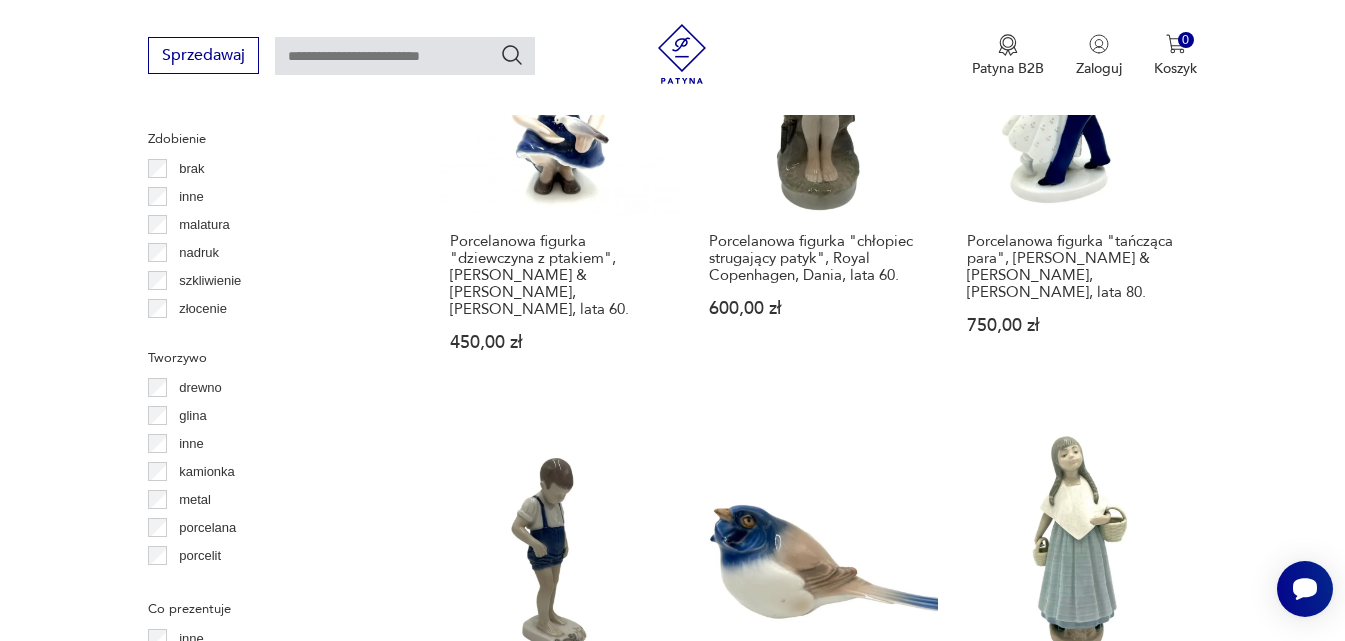 scroll, scrollTop: 1993, scrollLeft: 0, axis: vertical 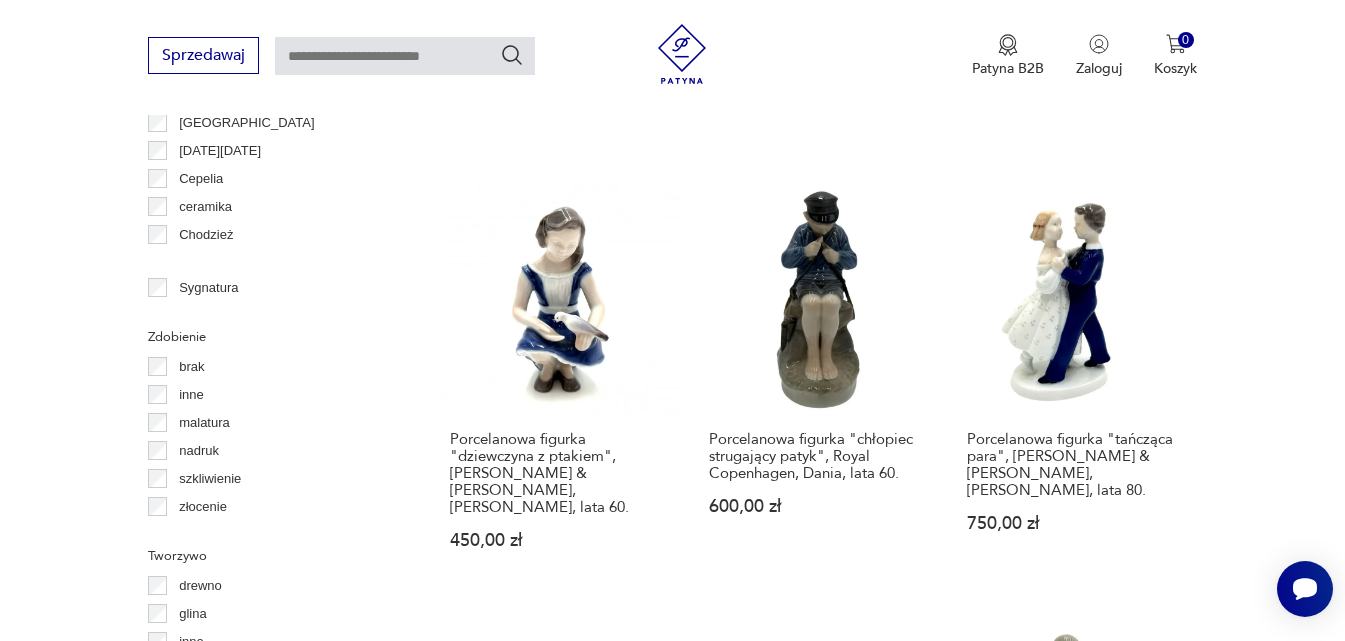 click on "Cepelia" at bounding box center [201, 179] 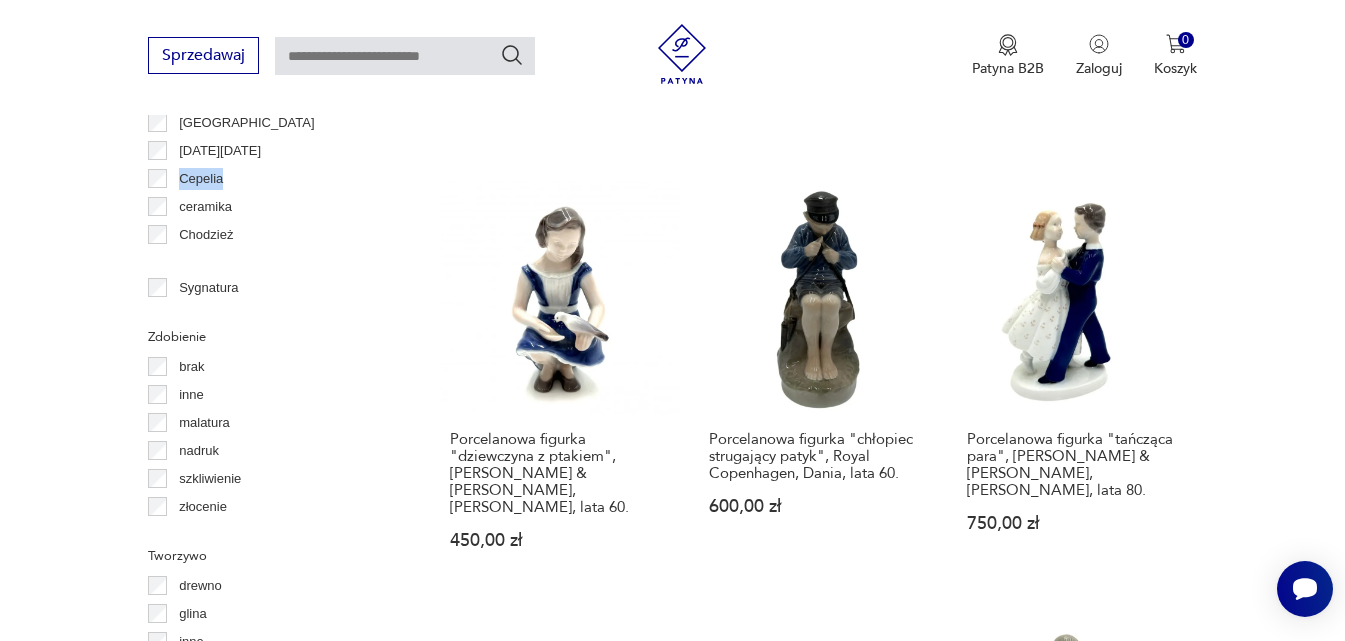 click on "Cepelia" at bounding box center (201, 179) 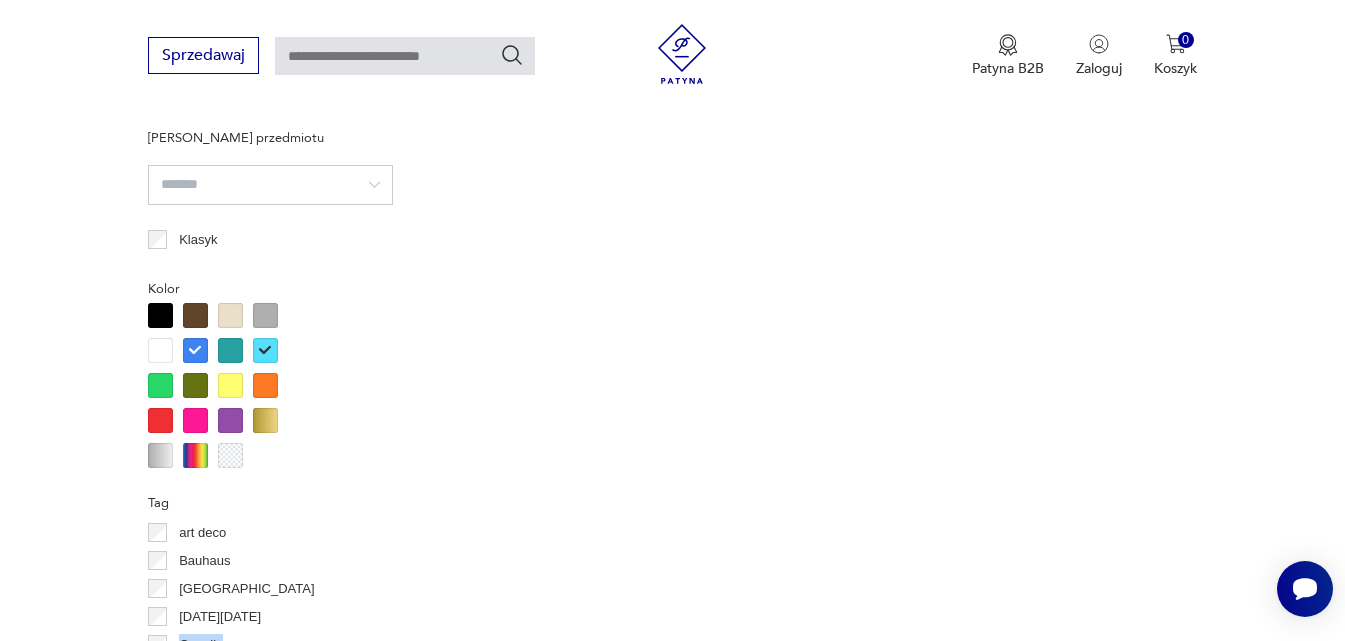 scroll, scrollTop: 1631, scrollLeft: 0, axis: vertical 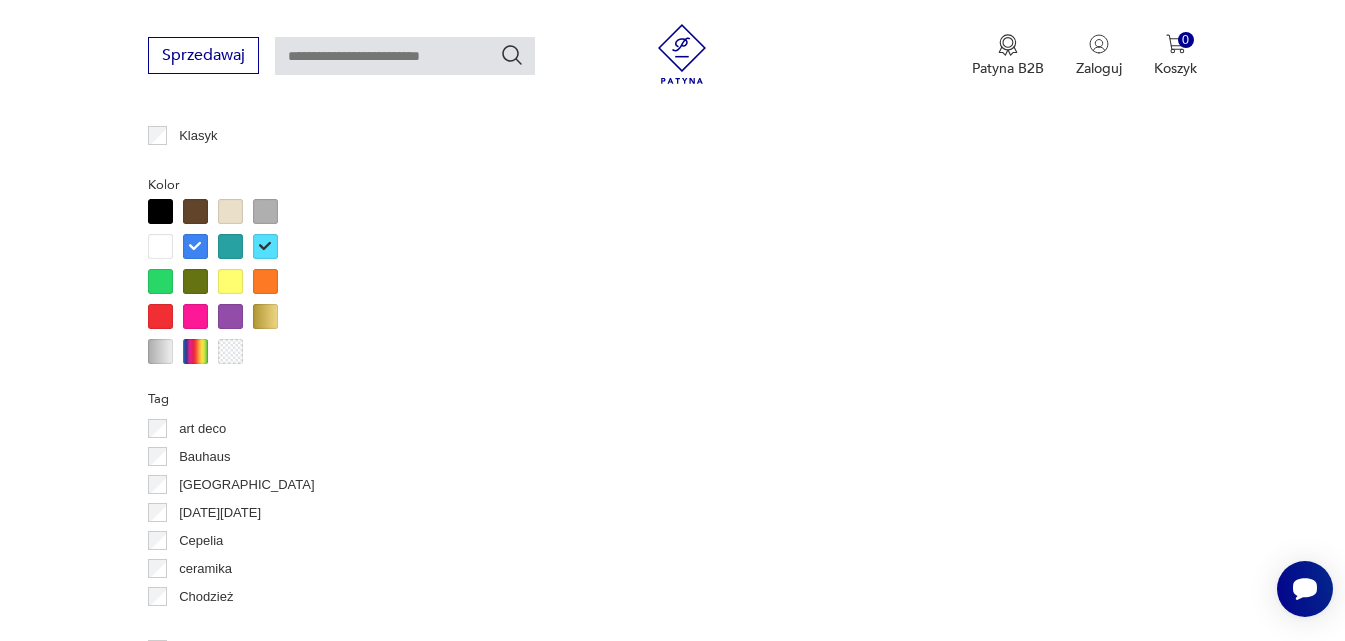 click at bounding box center [160, 281] 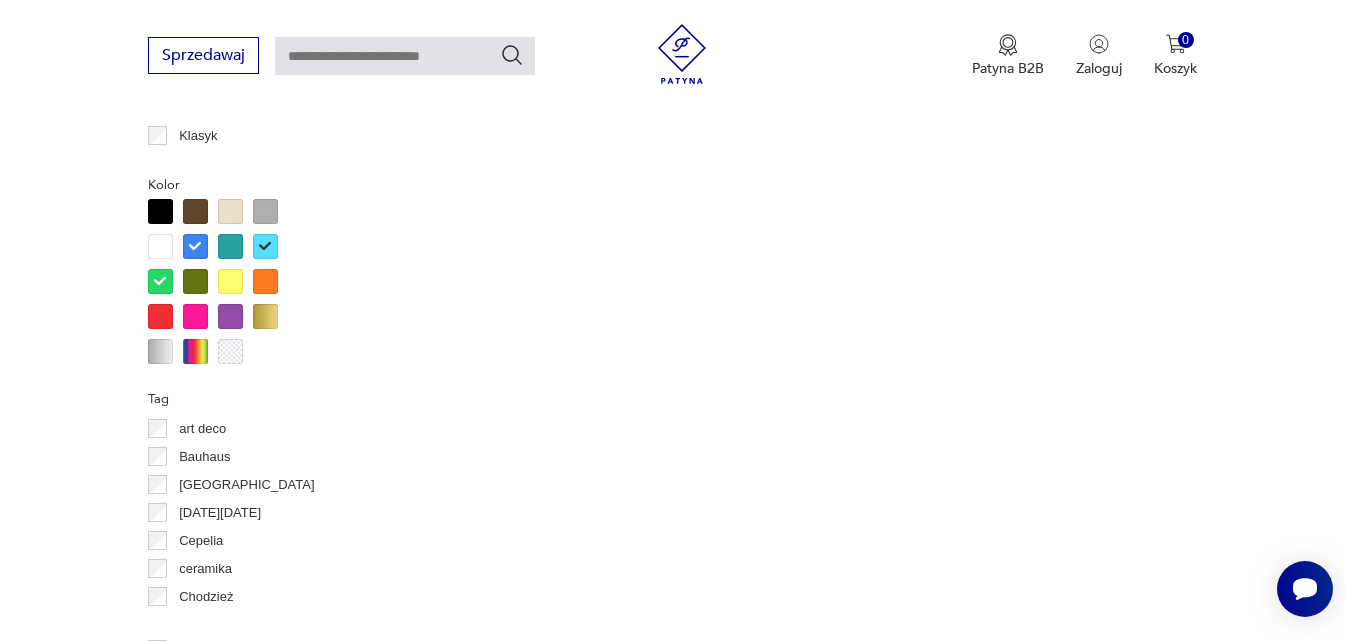 click at bounding box center (160, 281) 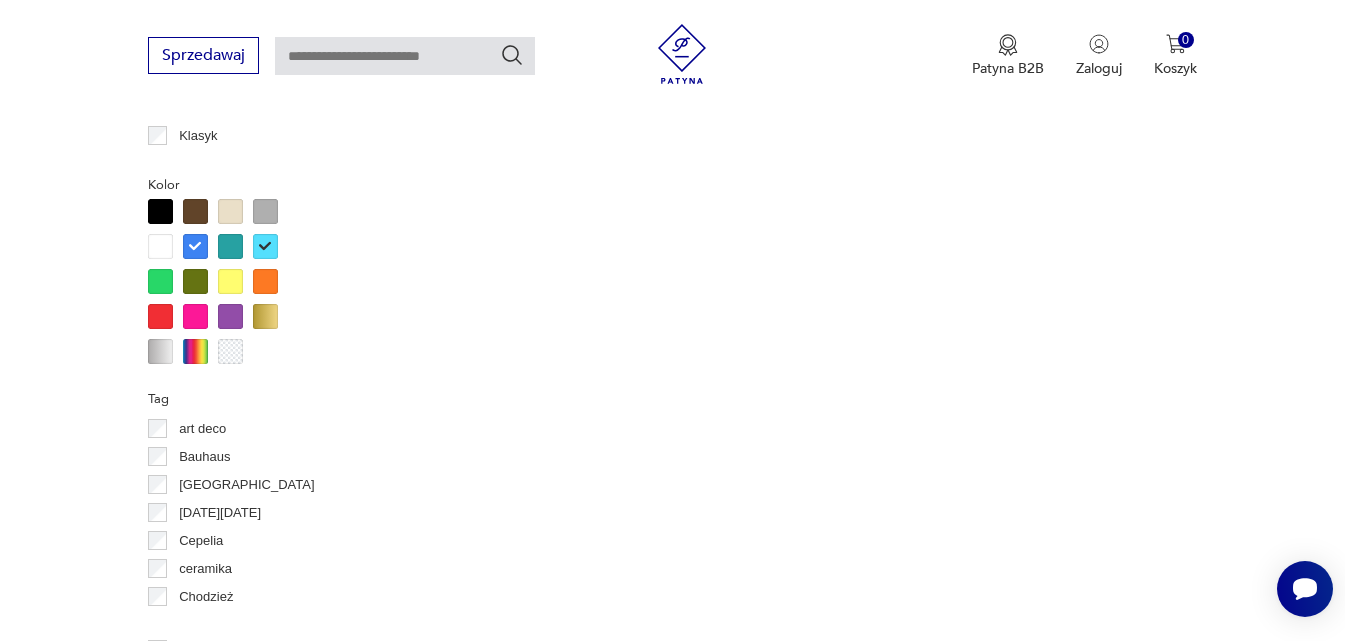 click at bounding box center [160, 281] 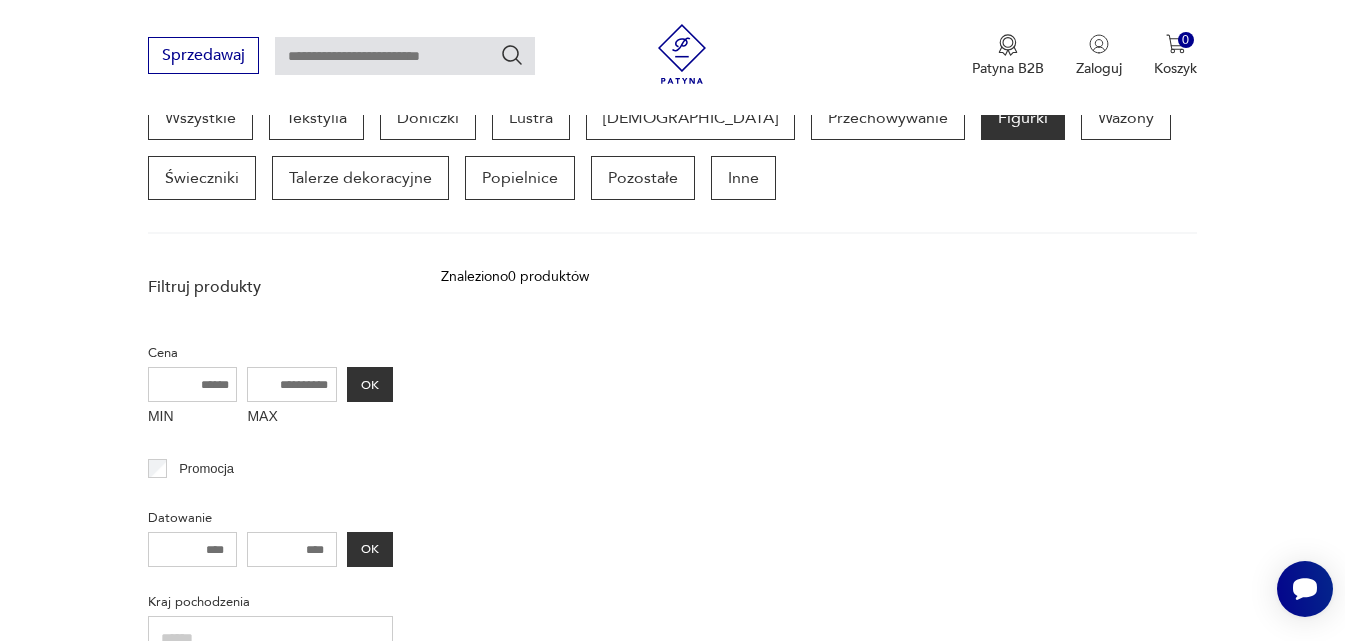 scroll, scrollTop: 531, scrollLeft: 0, axis: vertical 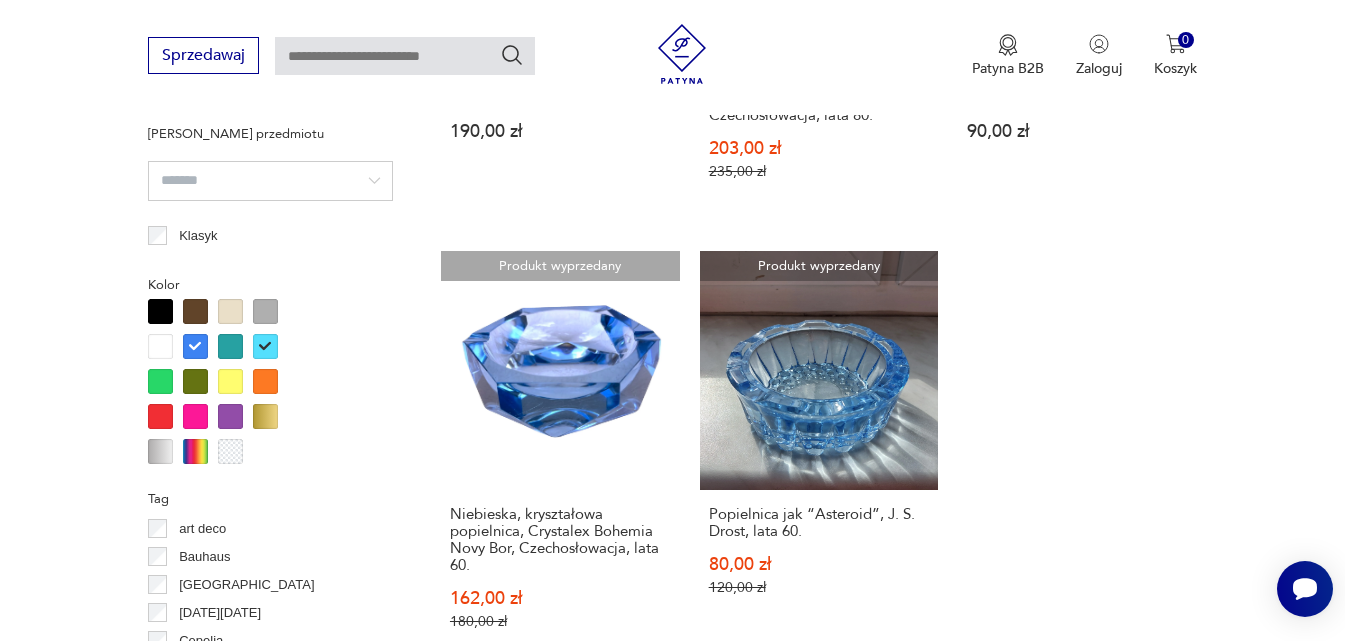 click at bounding box center (195, 311) 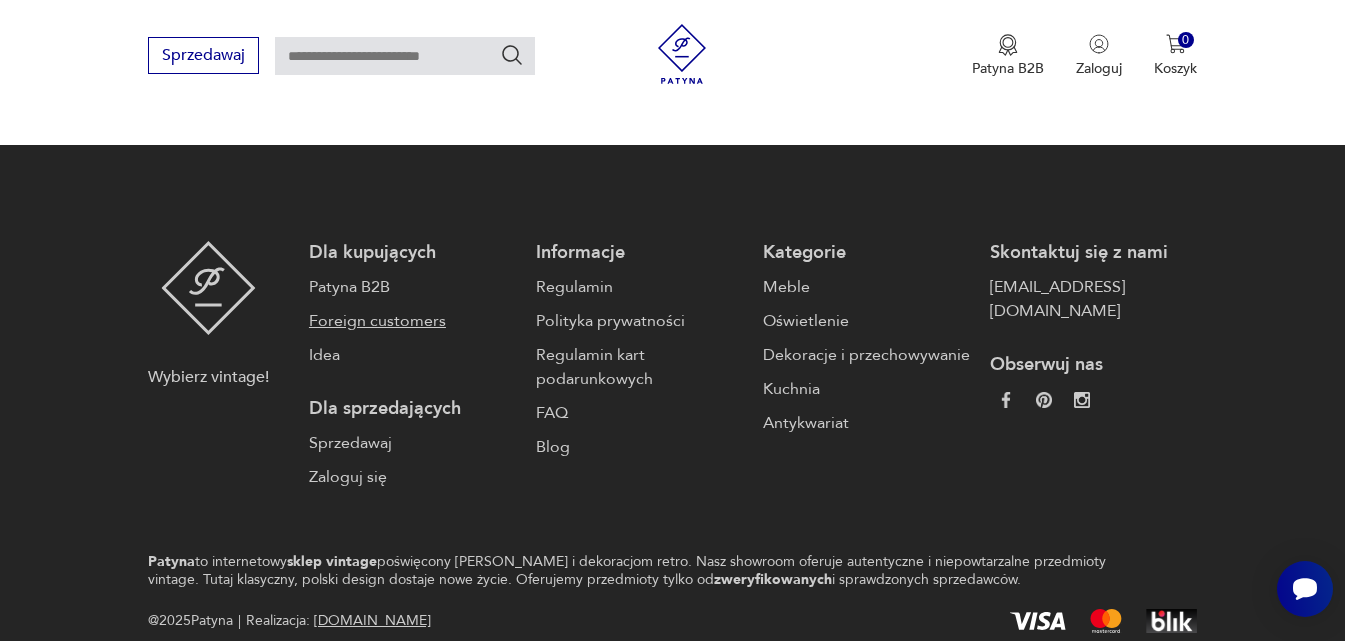 scroll, scrollTop: 3928, scrollLeft: 0, axis: vertical 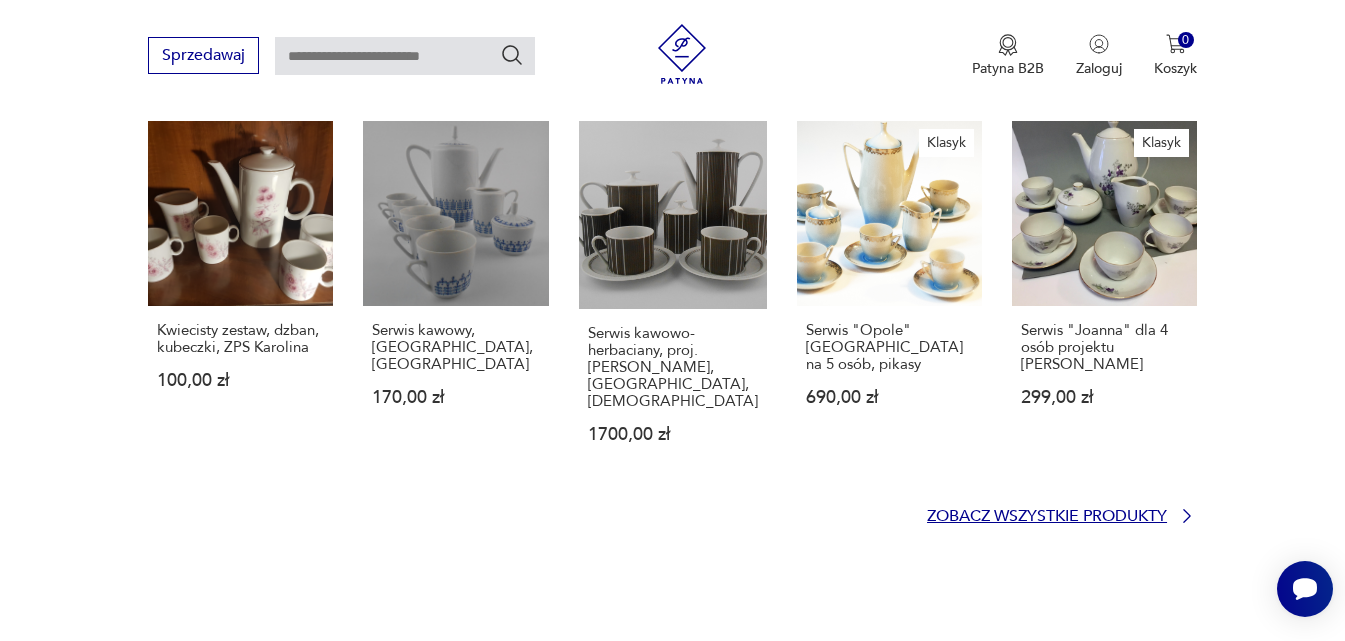 click on "Zobacz wszystkie produkty" at bounding box center [1047, 516] 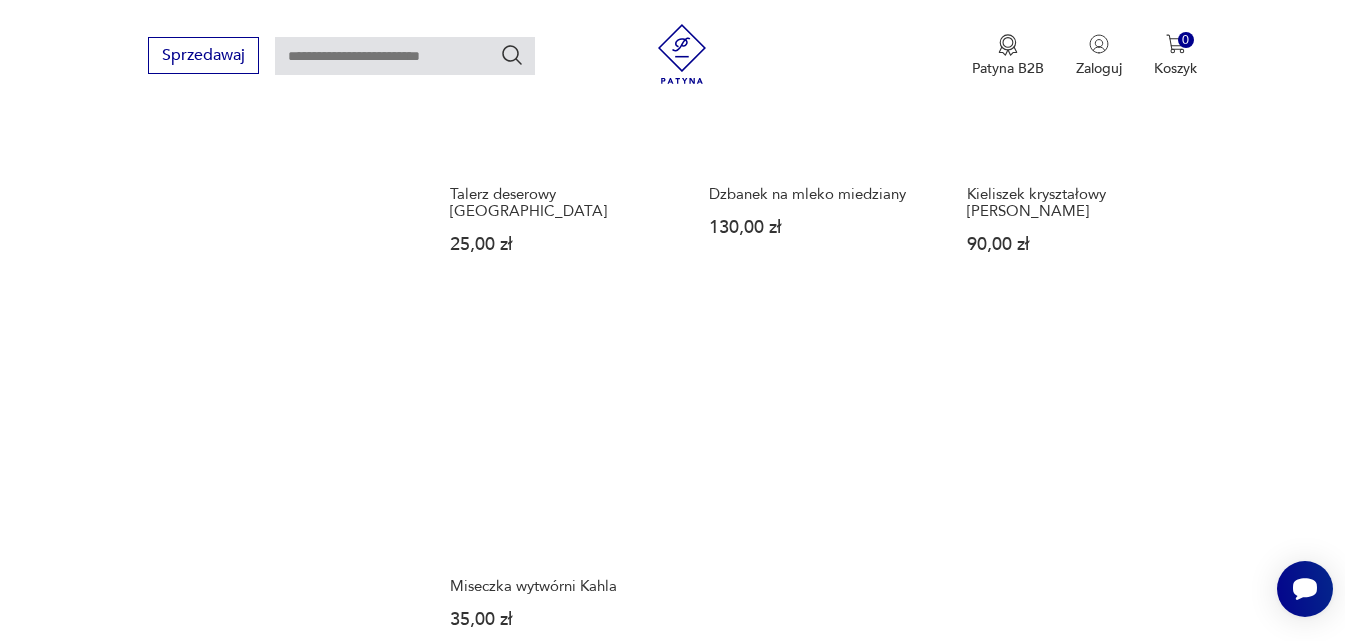 scroll, scrollTop: 2929, scrollLeft: 0, axis: vertical 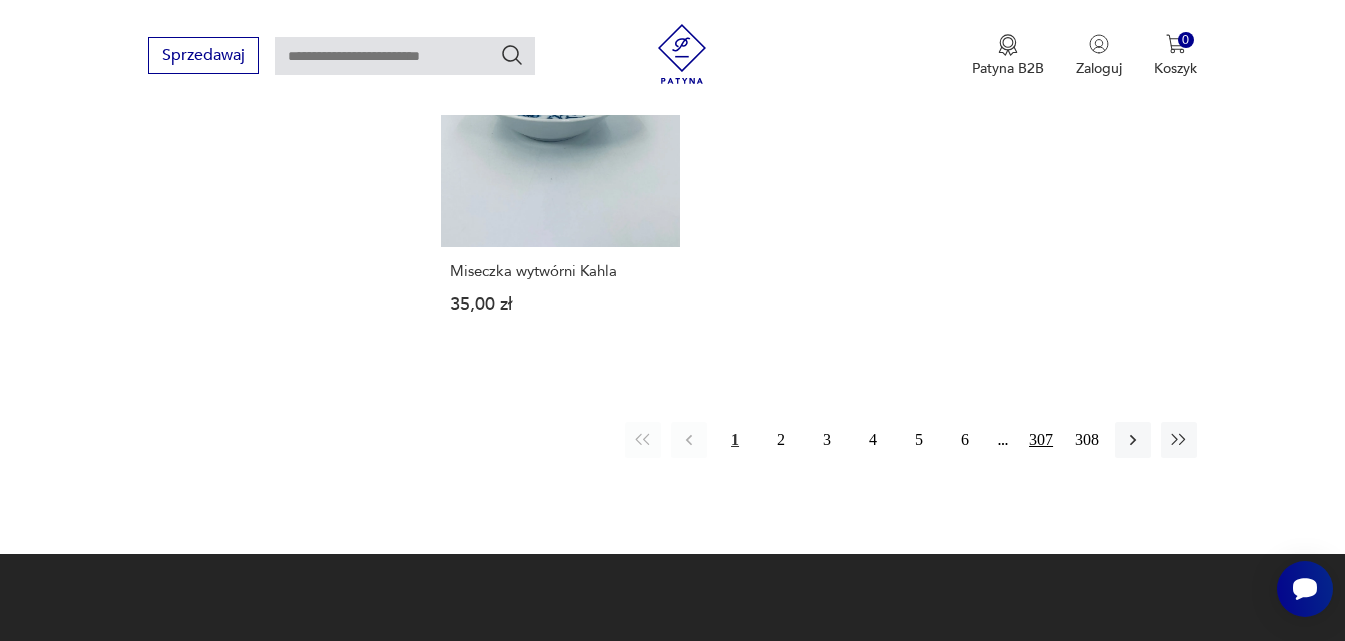 click on "307" at bounding box center [1041, 440] 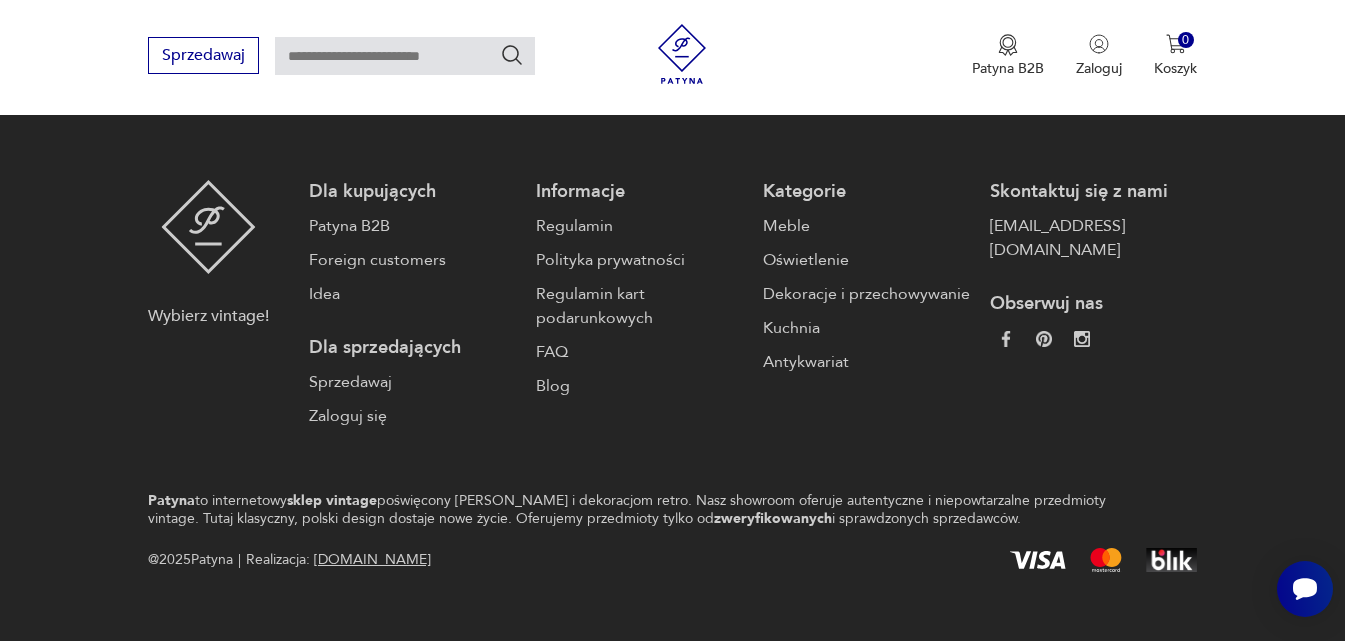 scroll, scrollTop: 531, scrollLeft: 0, axis: vertical 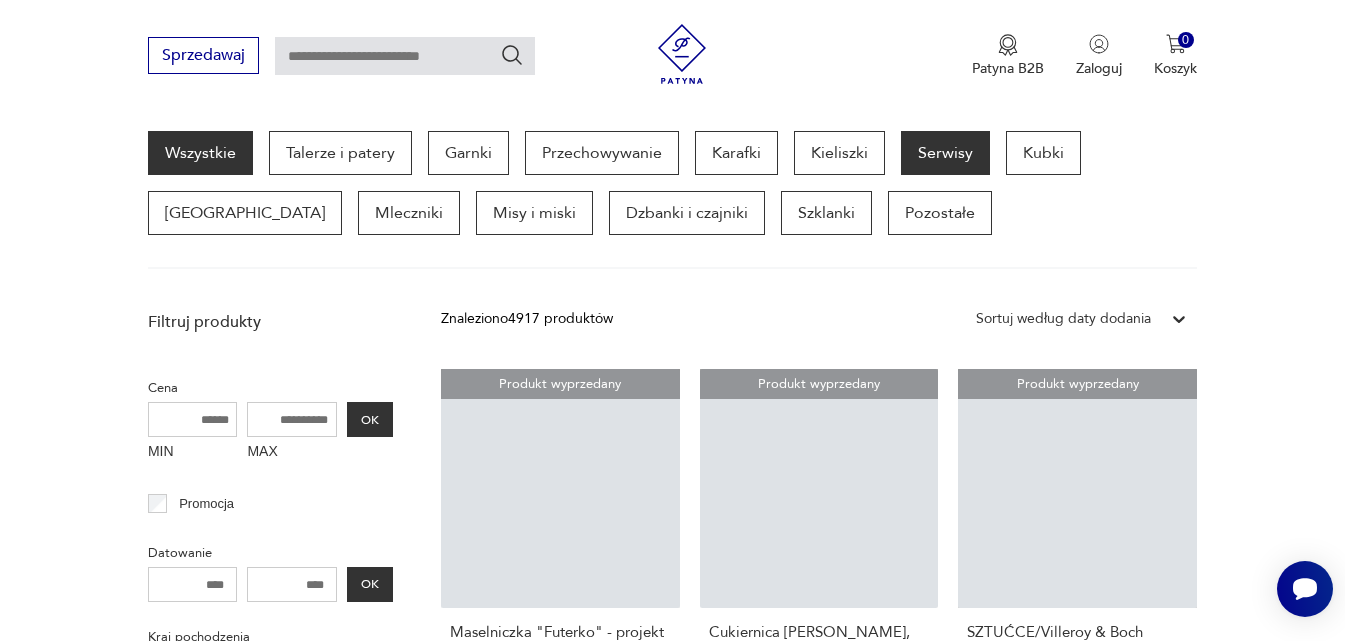 click on "Serwisy" at bounding box center (945, 153) 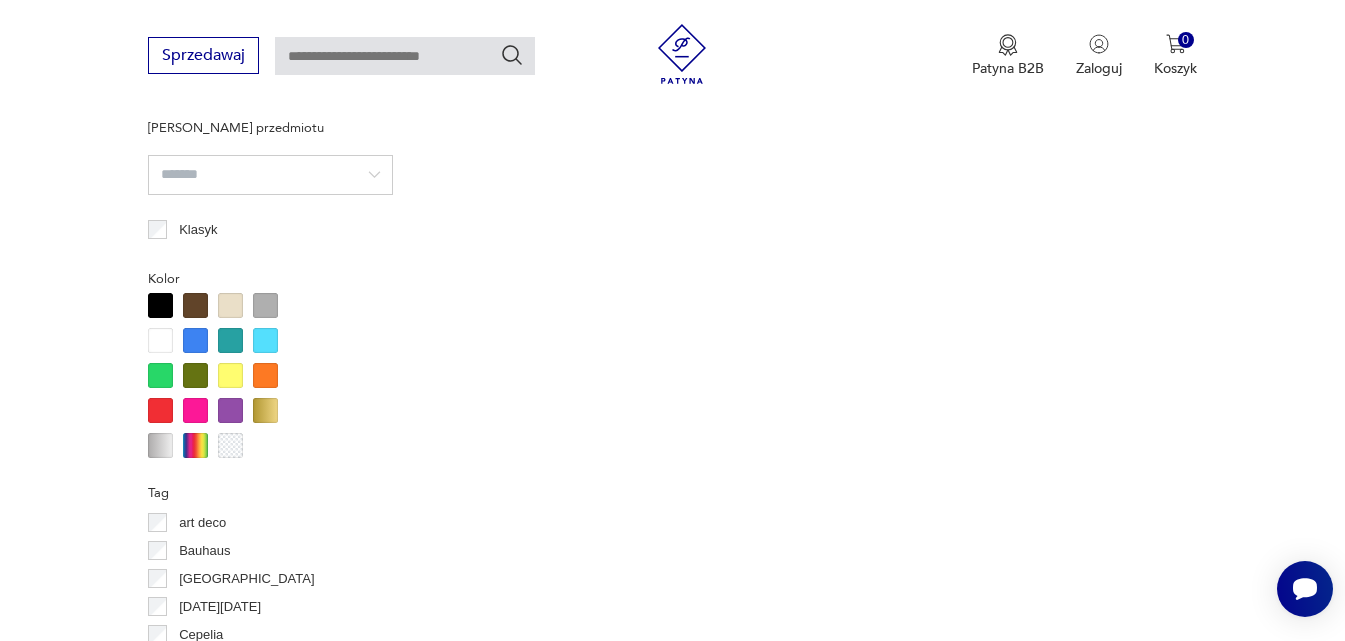 scroll, scrollTop: 1731, scrollLeft: 0, axis: vertical 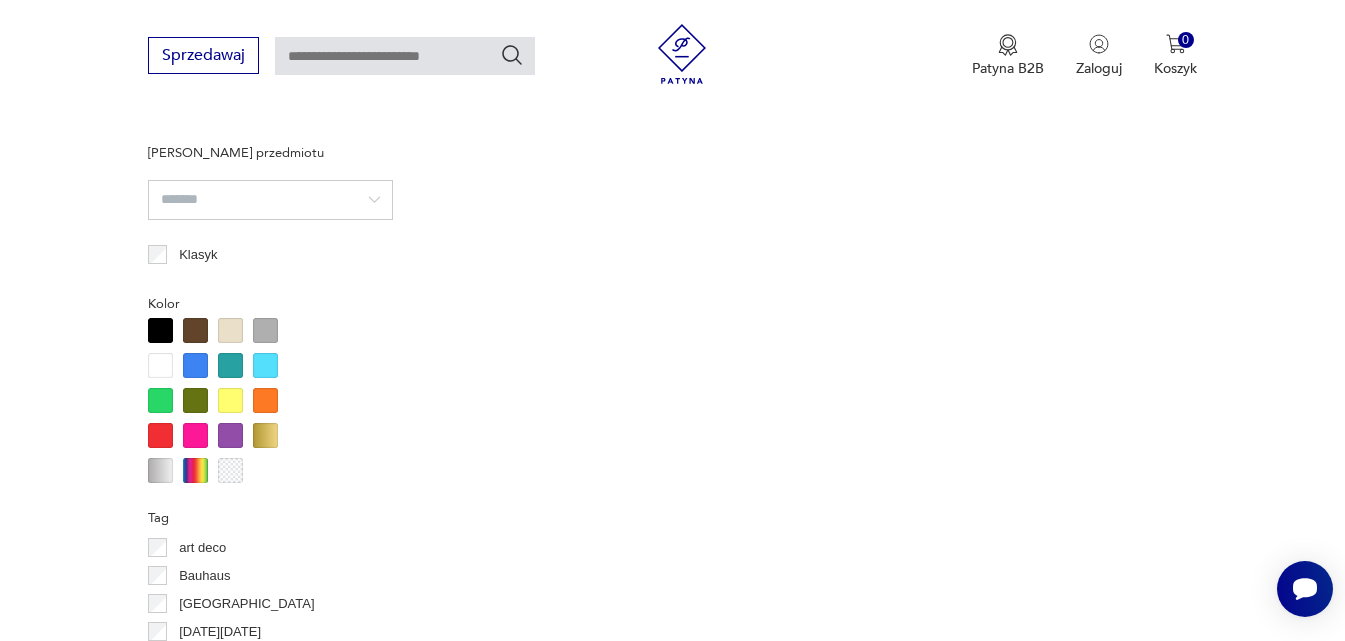 click at bounding box center (265, 365) 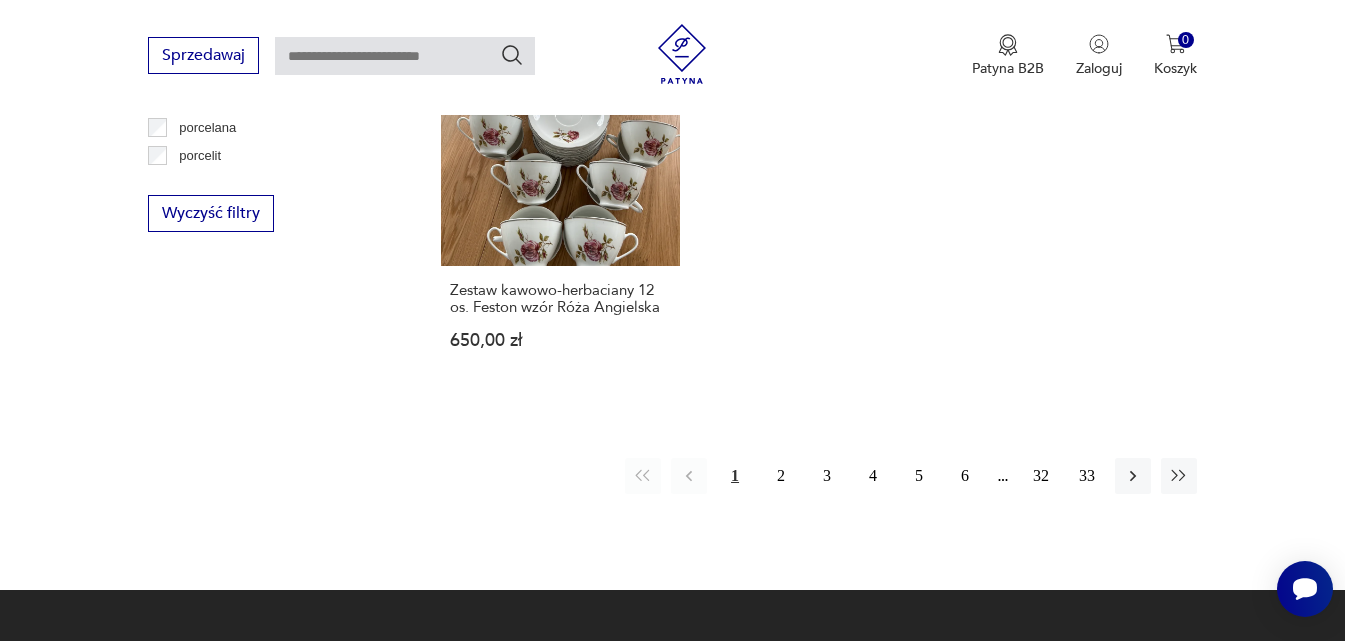 scroll, scrollTop: 3069, scrollLeft: 0, axis: vertical 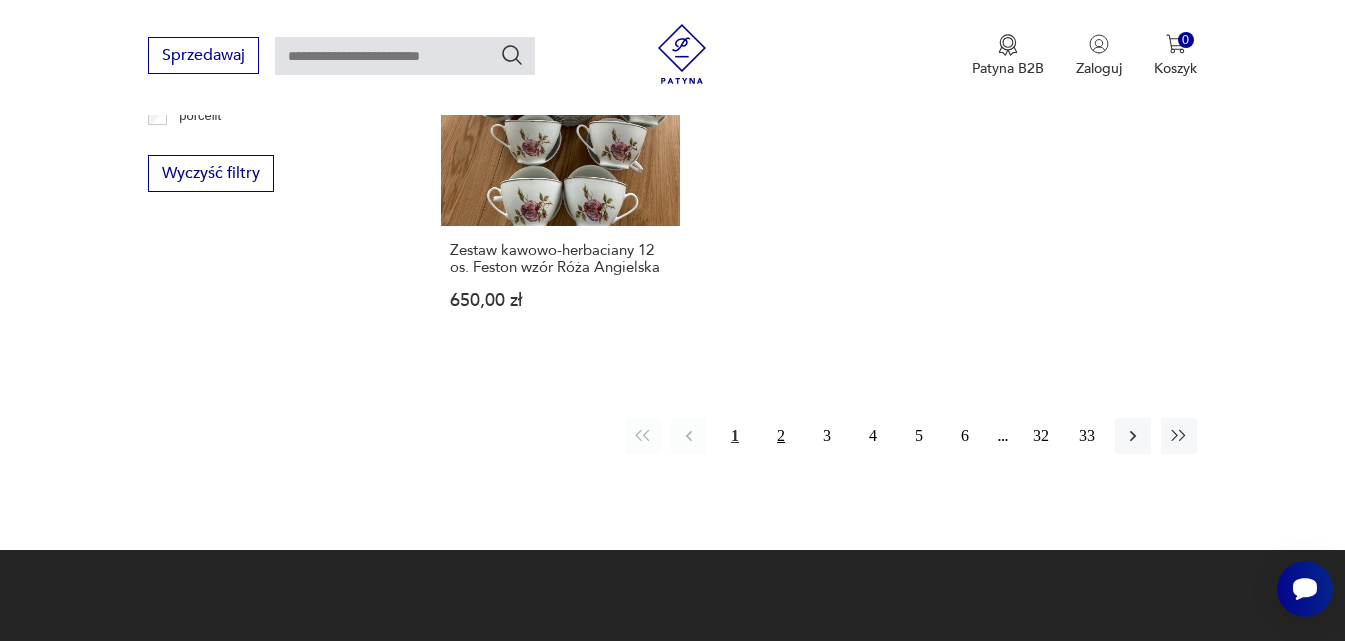 click on "2" at bounding box center (781, 436) 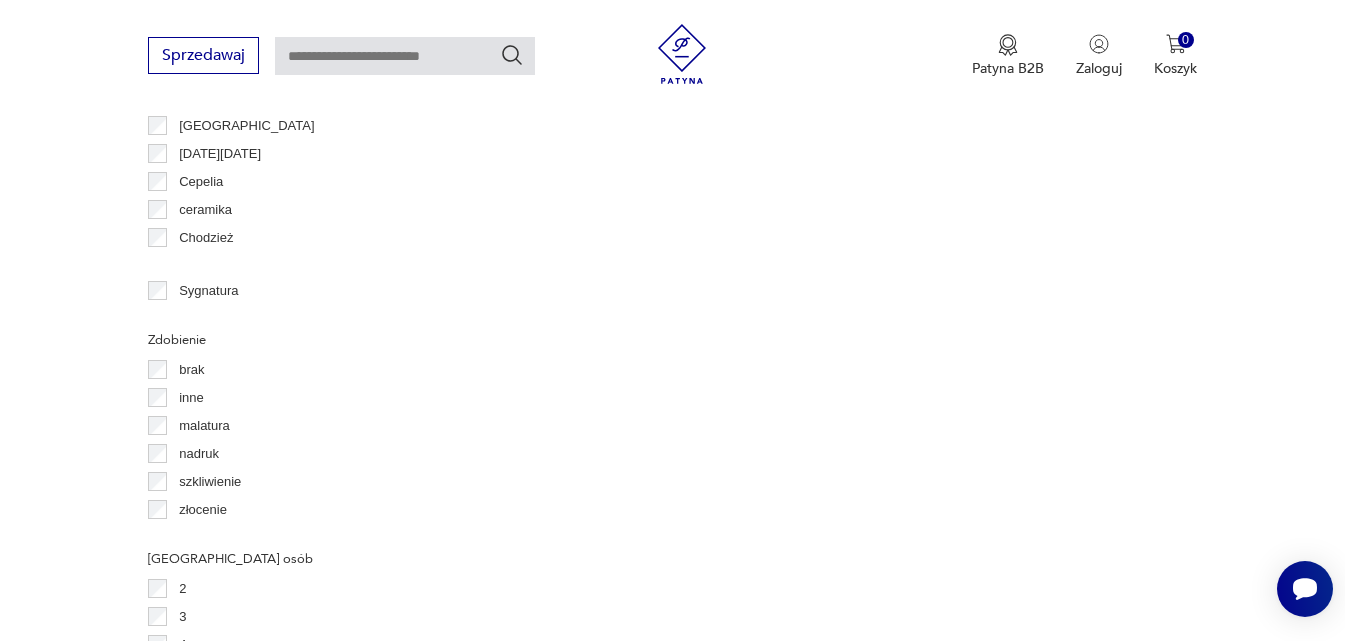 scroll, scrollTop: 559, scrollLeft: 0, axis: vertical 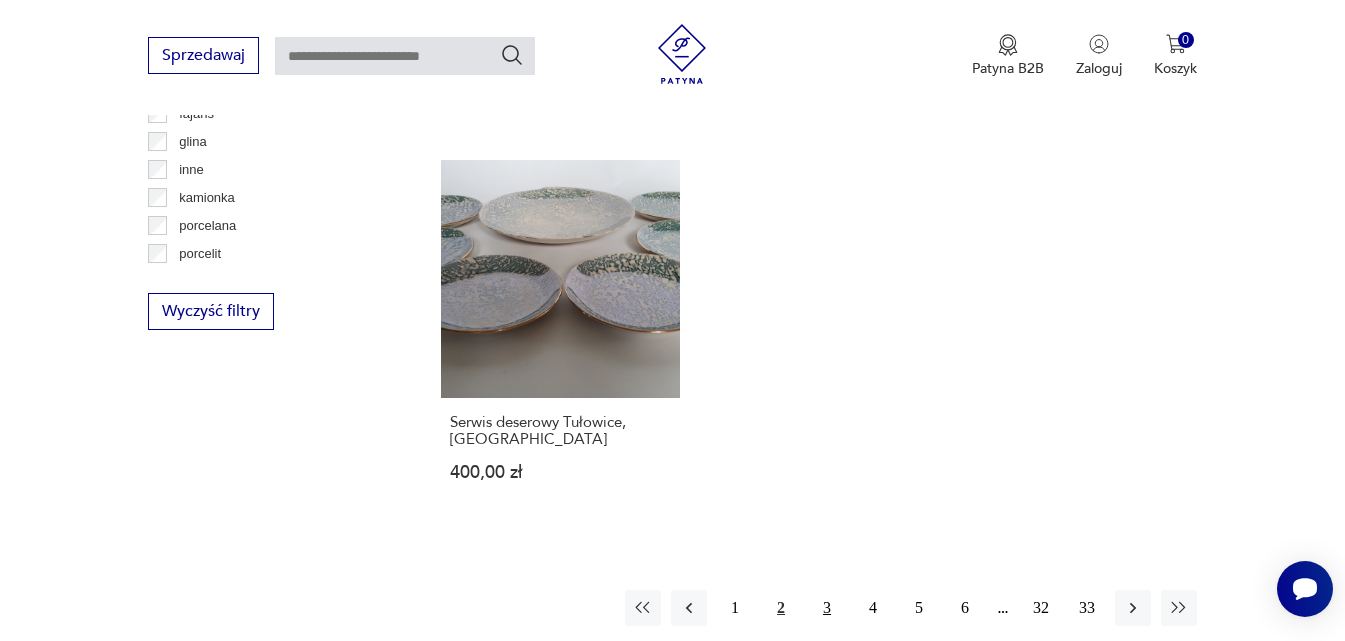 click on "3" at bounding box center (827, 608) 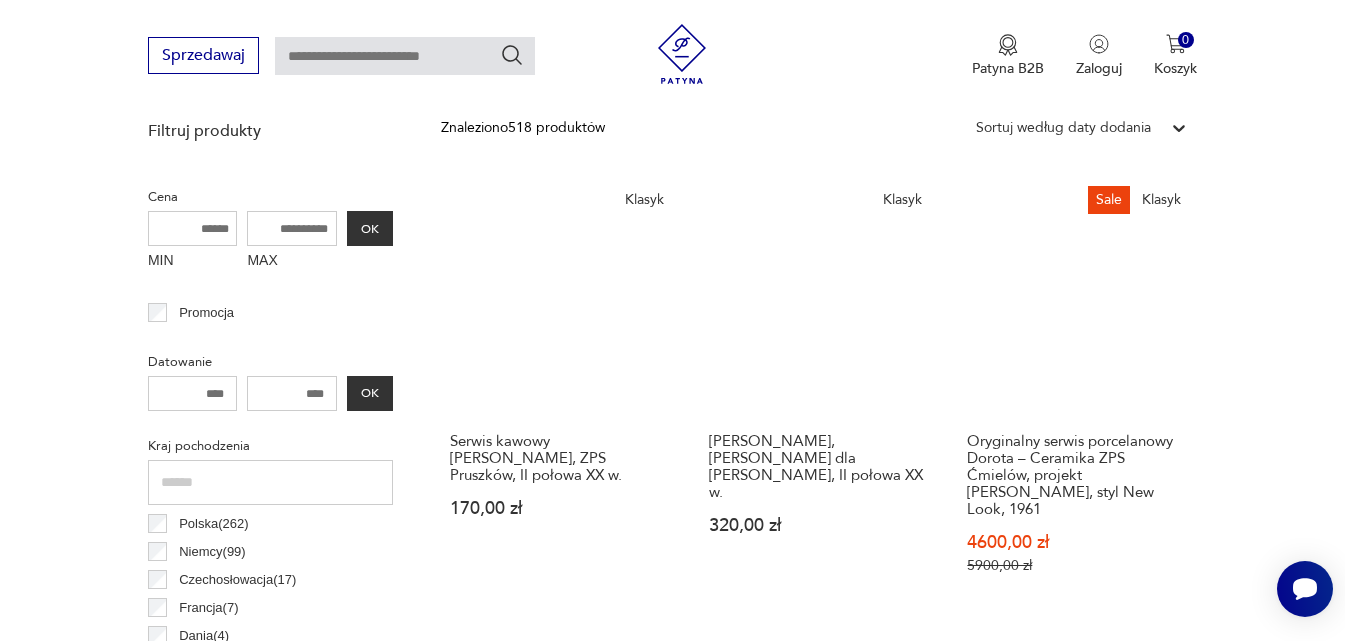 scroll, scrollTop: 731, scrollLeft: 0, axis: vertical 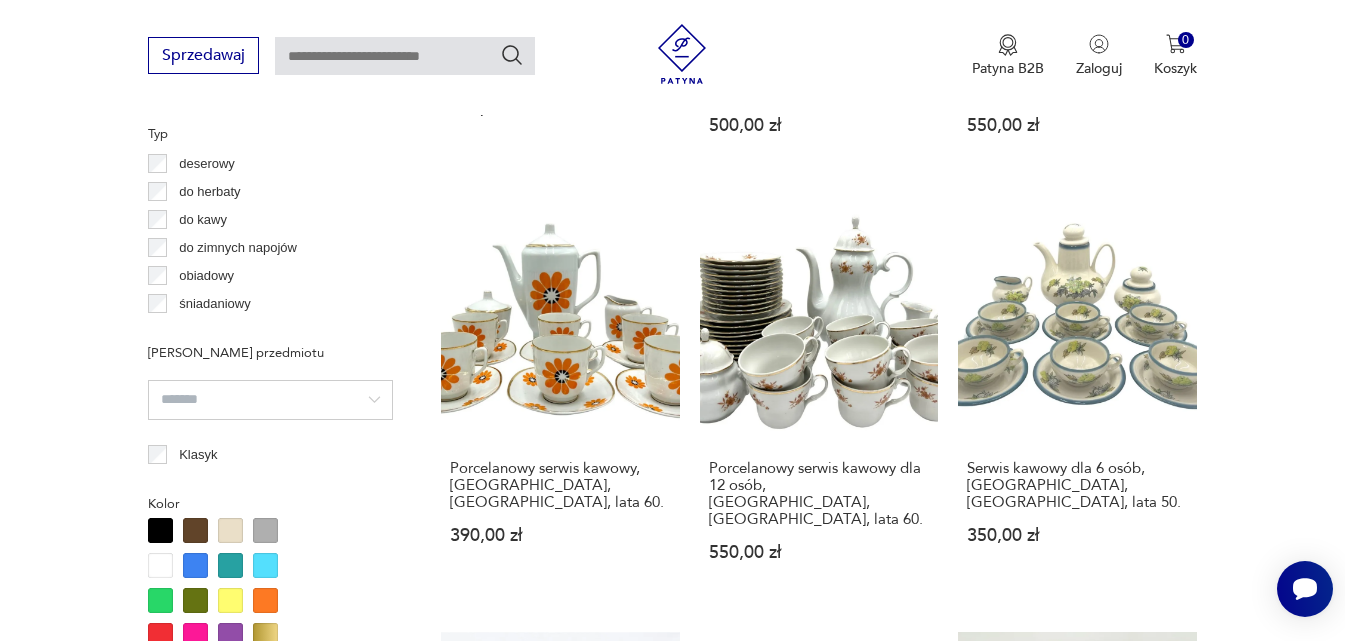 click at bounding box center [265, 565] 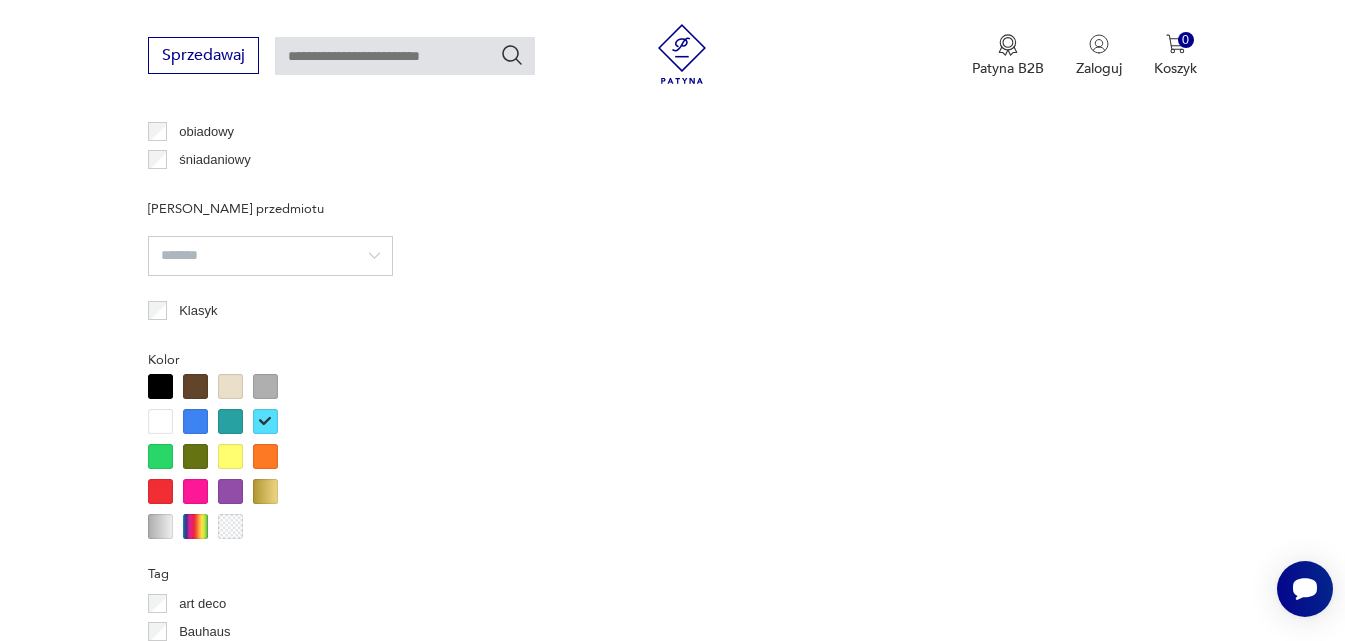 scroll, scrollTop: 1731, scrollLeft: 0, axis: vertical 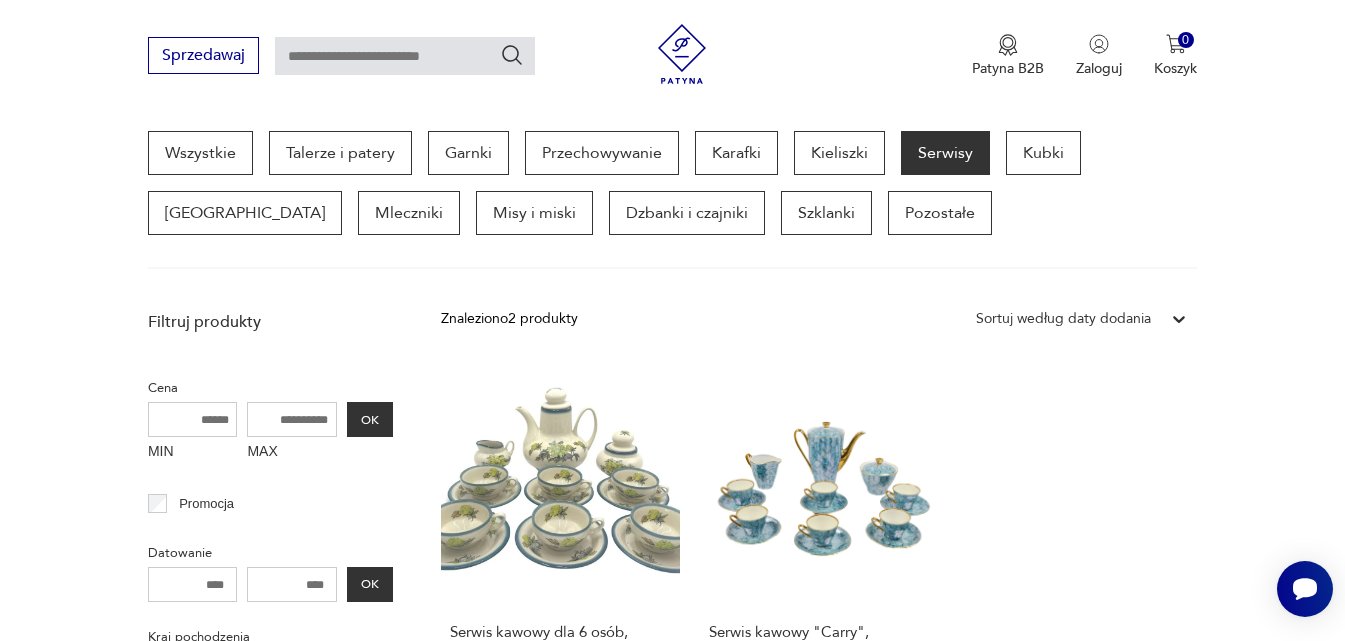 click on "Serwisy" at bounding box center [945, 153] 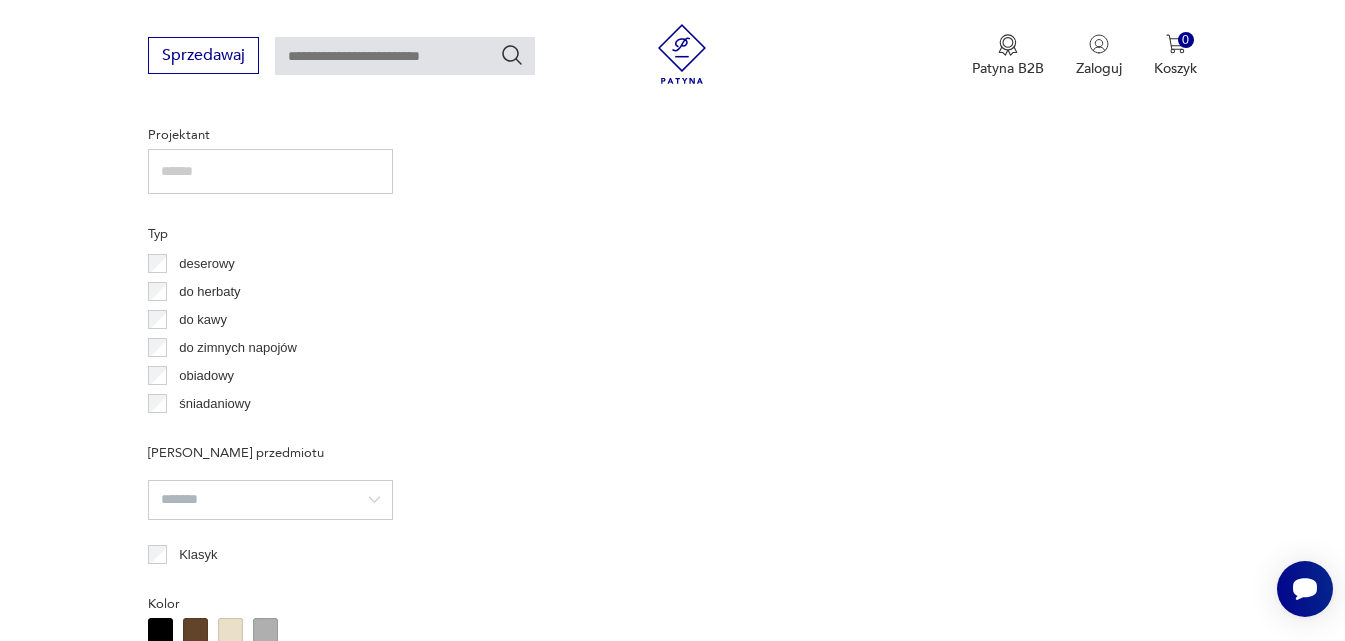 scroll, scrollTop: 1731, scrollLeft: 0, axis: vertical 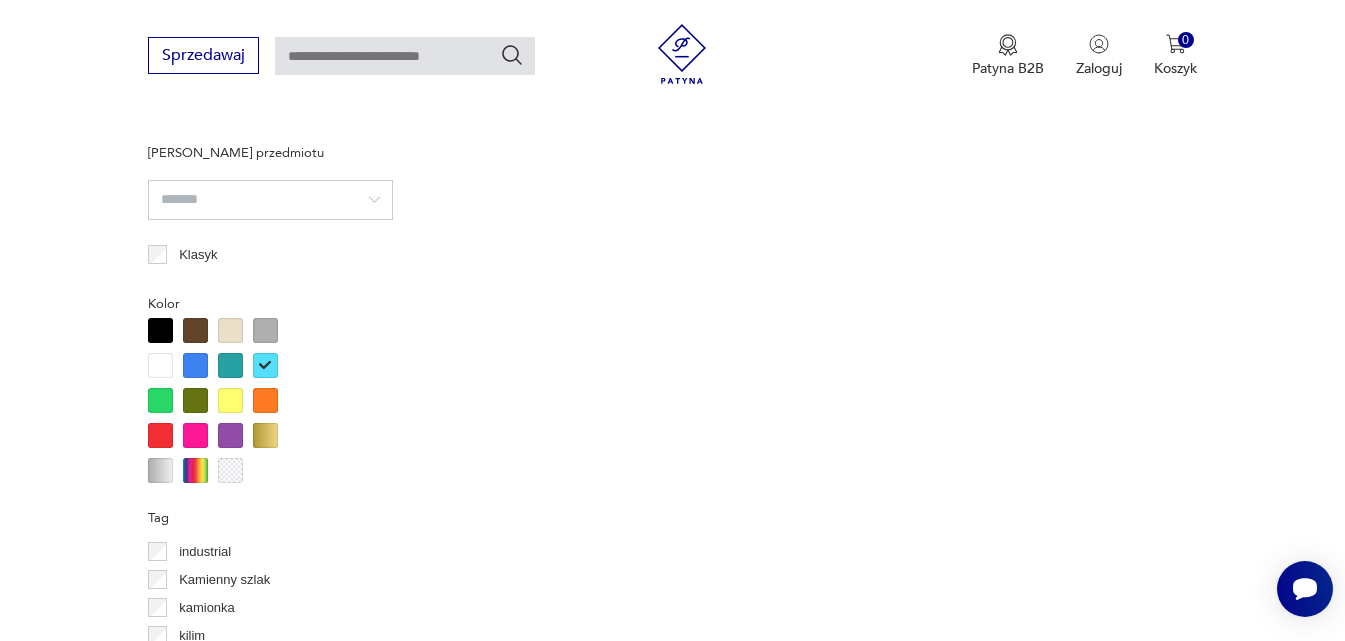 click at bounding box center (230, 365) 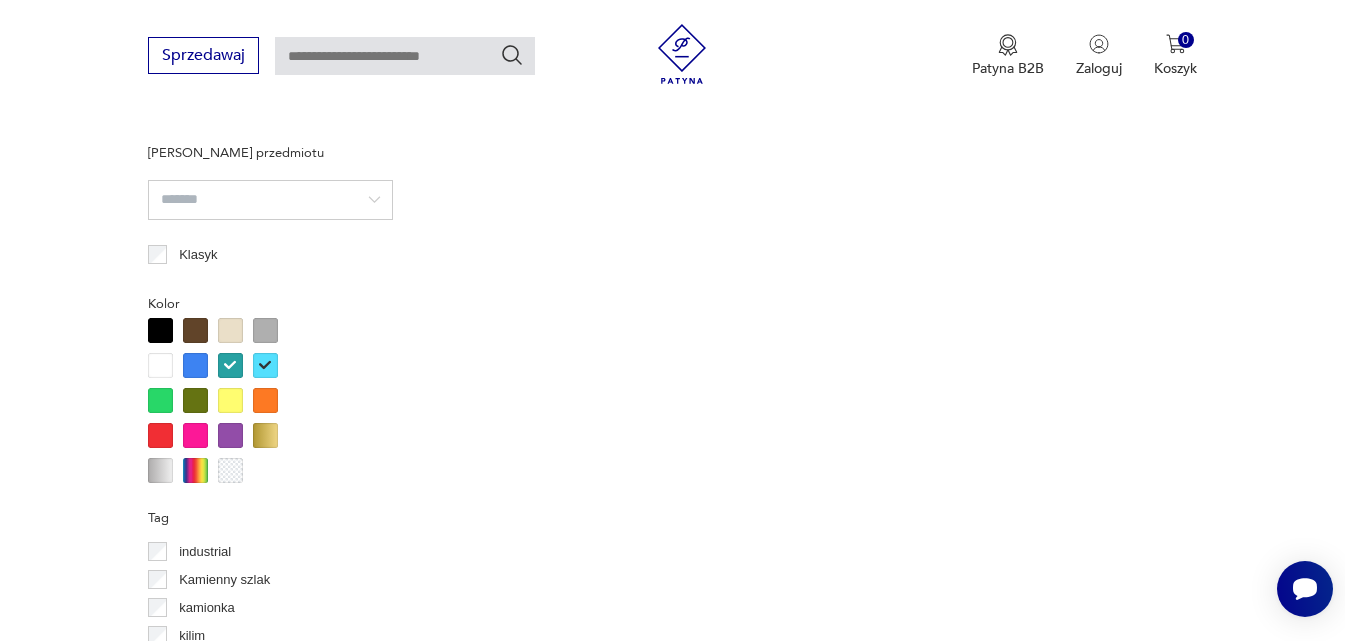click at bounding box center [230, 365] 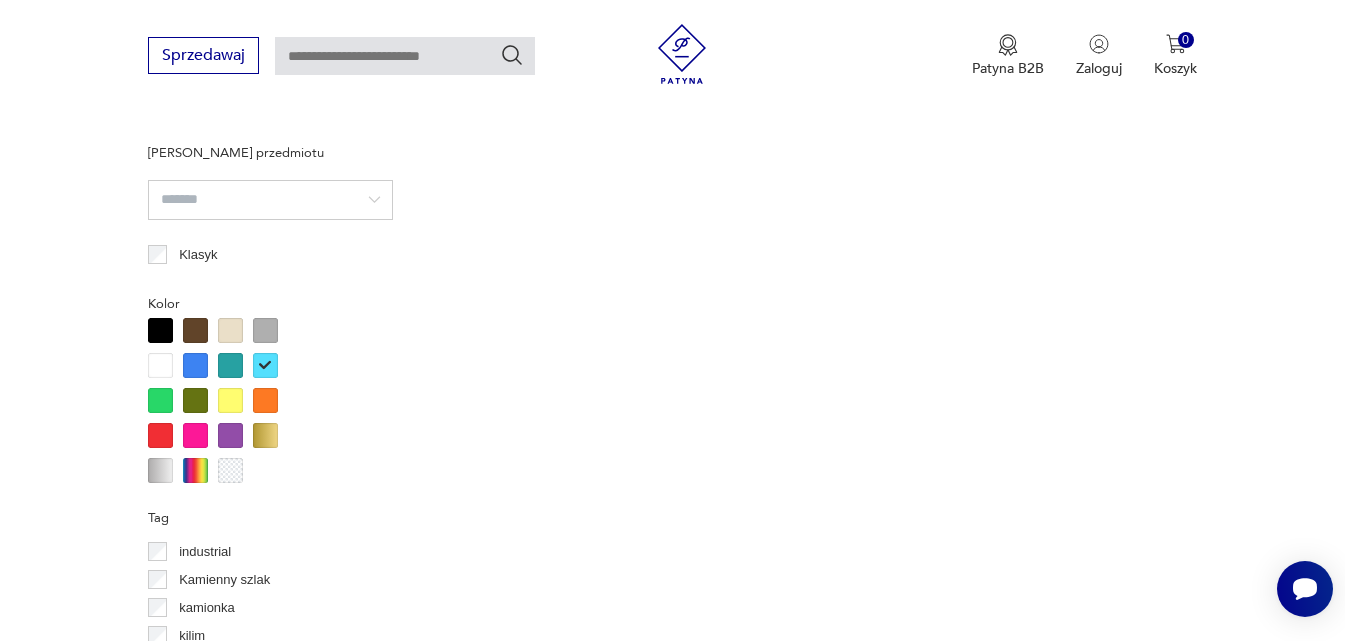 click at bounding box center (230, 365) 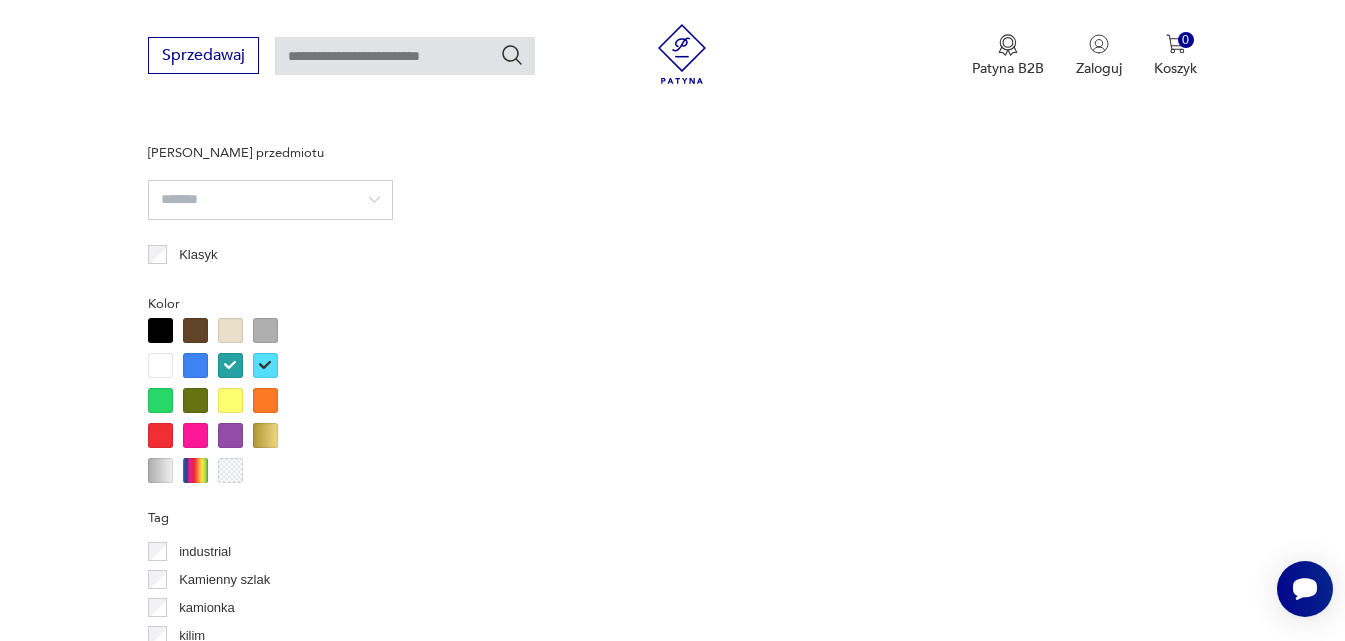 click at bounding box center [230, 365] 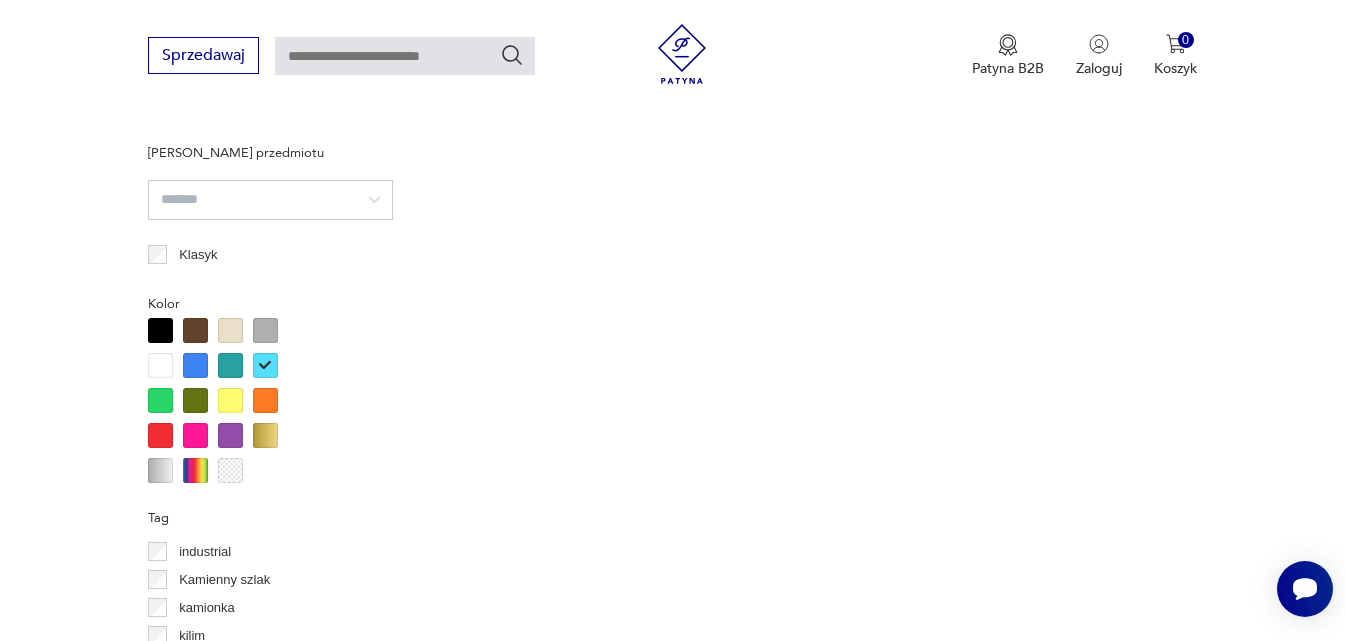 click at bounding box center (230, 365) 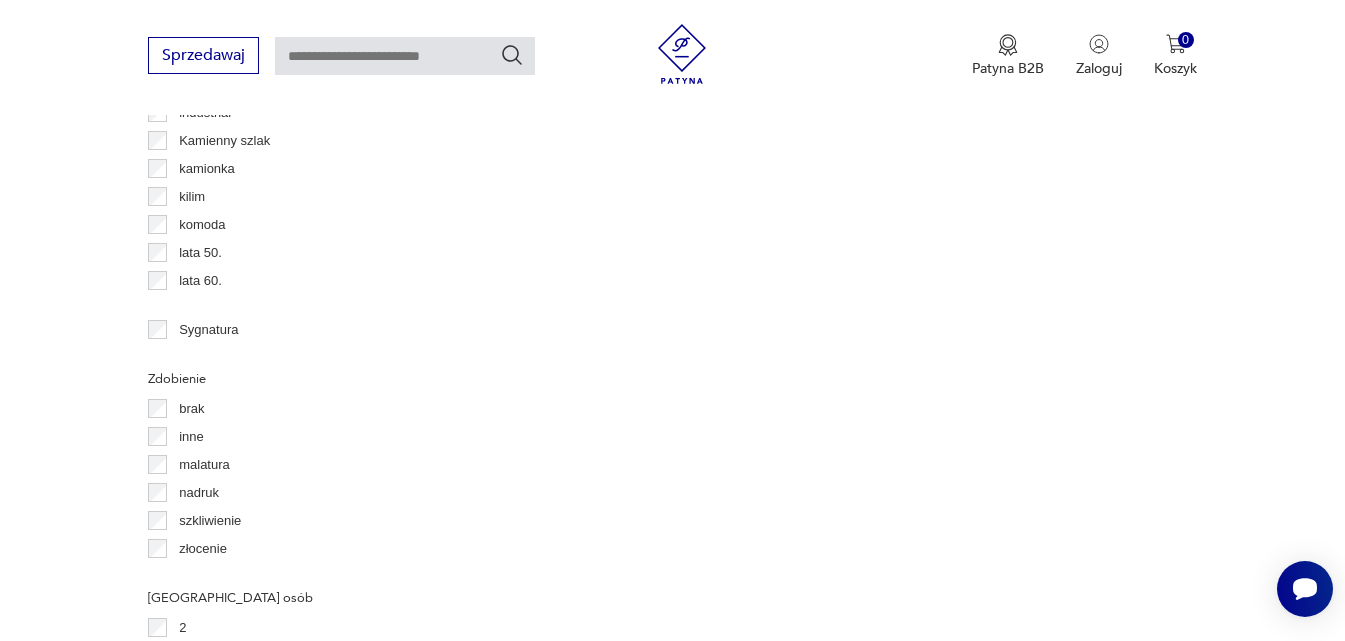 scroll, scrollTop: 2231, scrollLeft: 0, axis: vertical 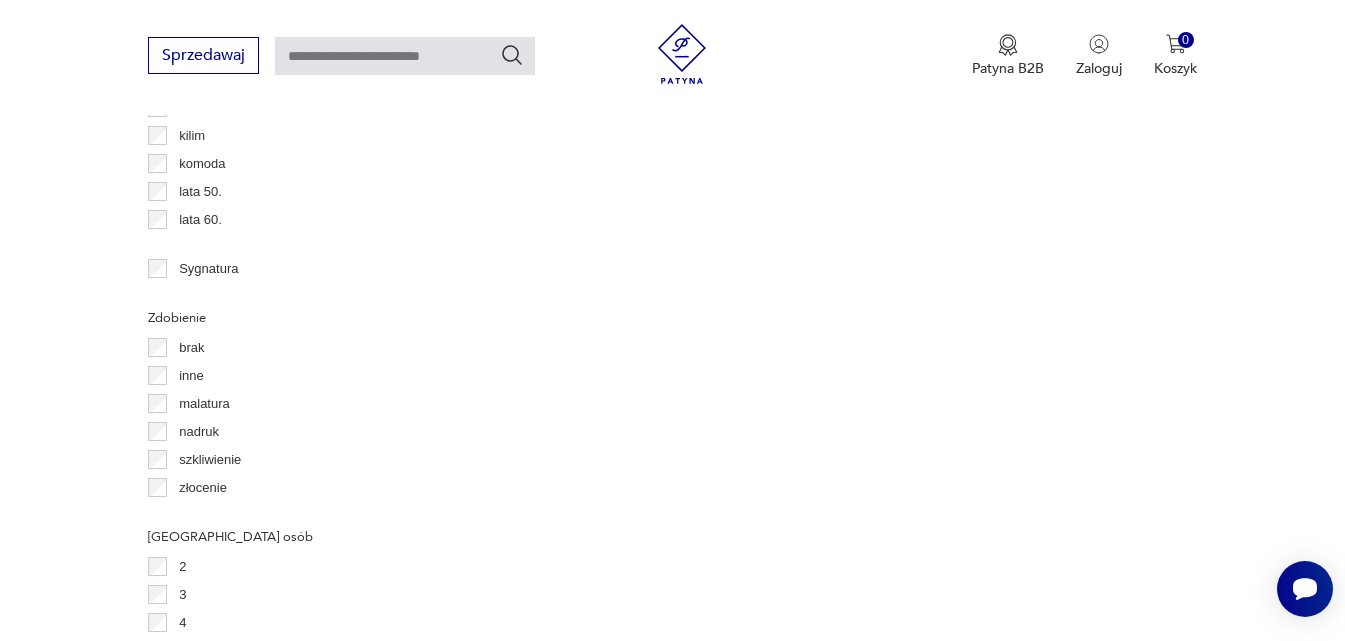 click at bounding box center (682, 54) 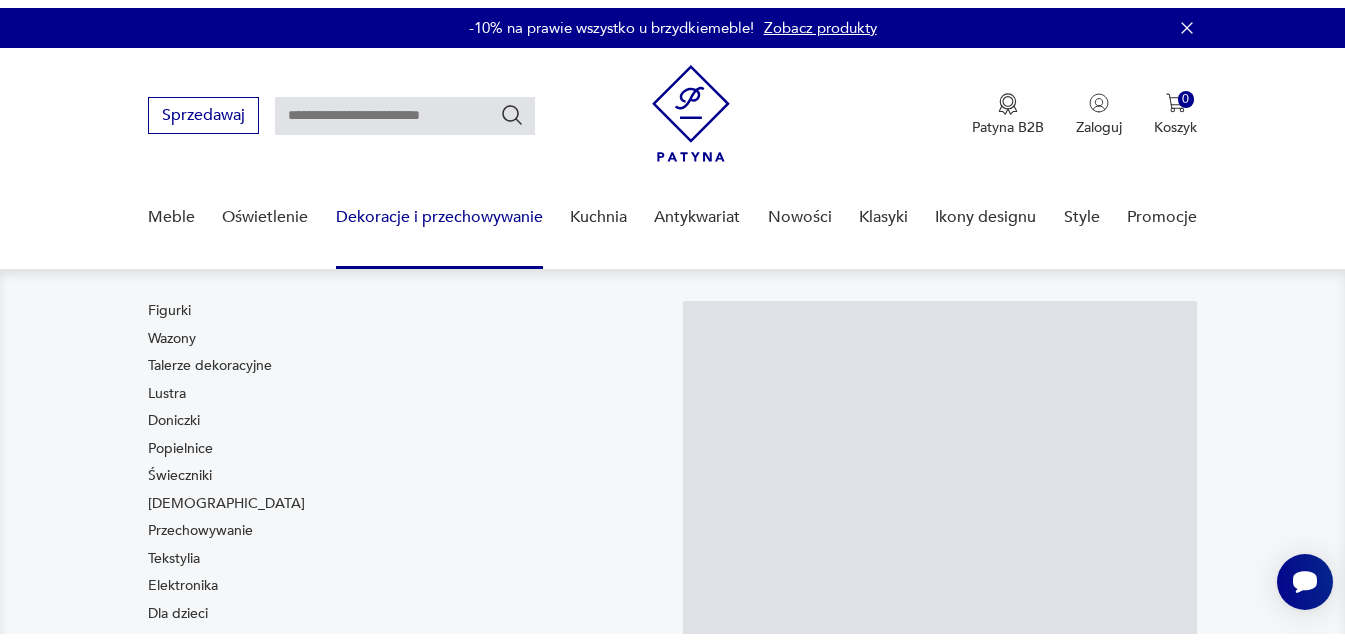 scroll, scrollTop: 100, scrollLeft: 0, axis: vertical 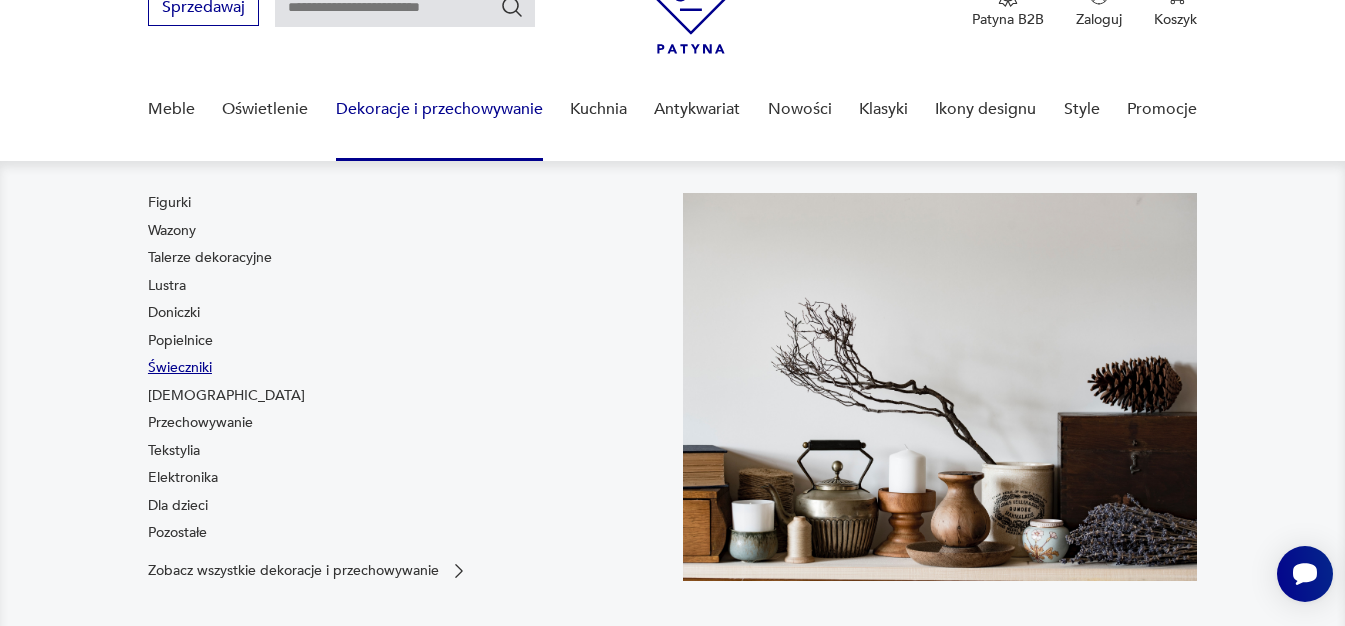click on "Świeczniki" at bounding box center (180, 368) 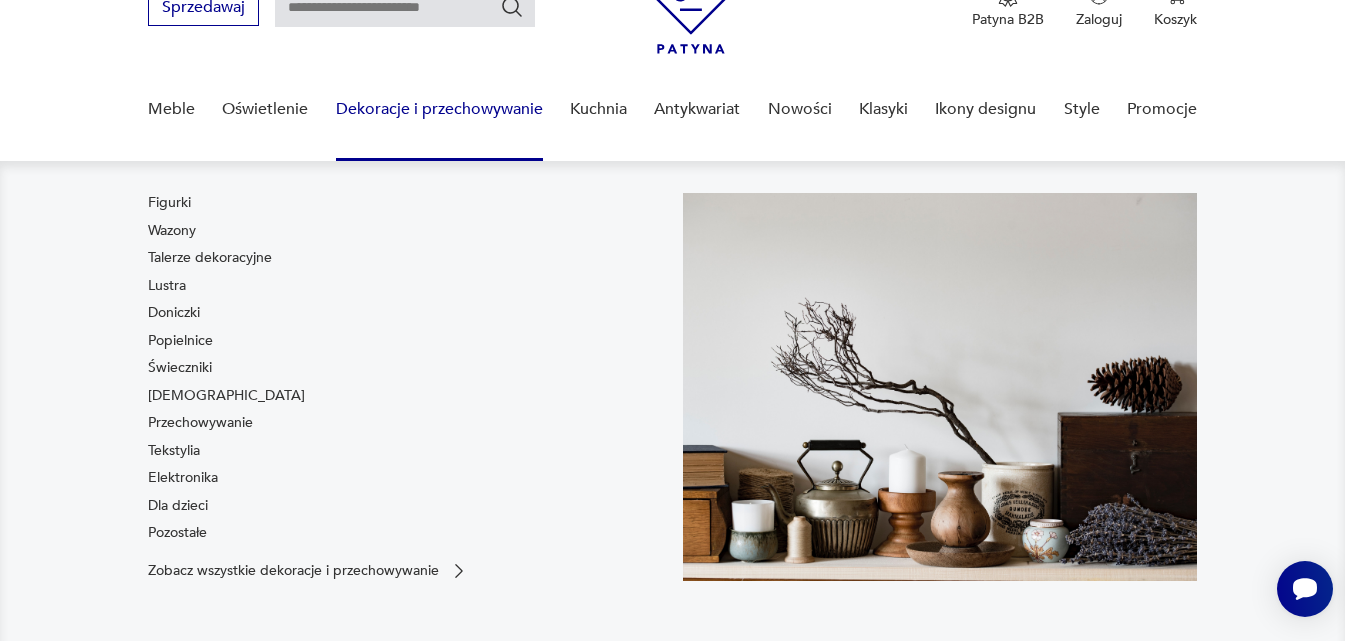 click on "Patyna - Autentyczne meble i dekoracje vintage Odkryj szeroki wybór unikatowych pereł designu, które podkreślą wyjątkowy styl Twojego wnętrza. ODKRYJ WIĘCEJ" at bounding box center [672, 463] 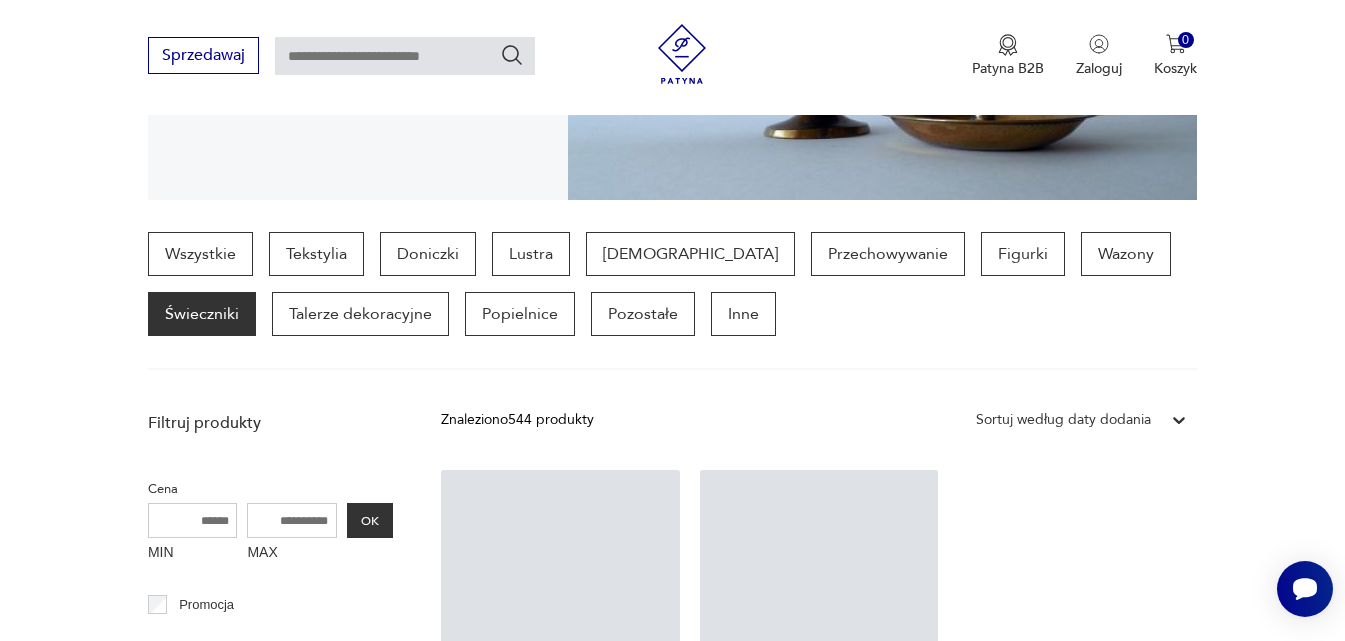 scroll, scrollTop: 439, scrollLeft: 0, axis: vertical 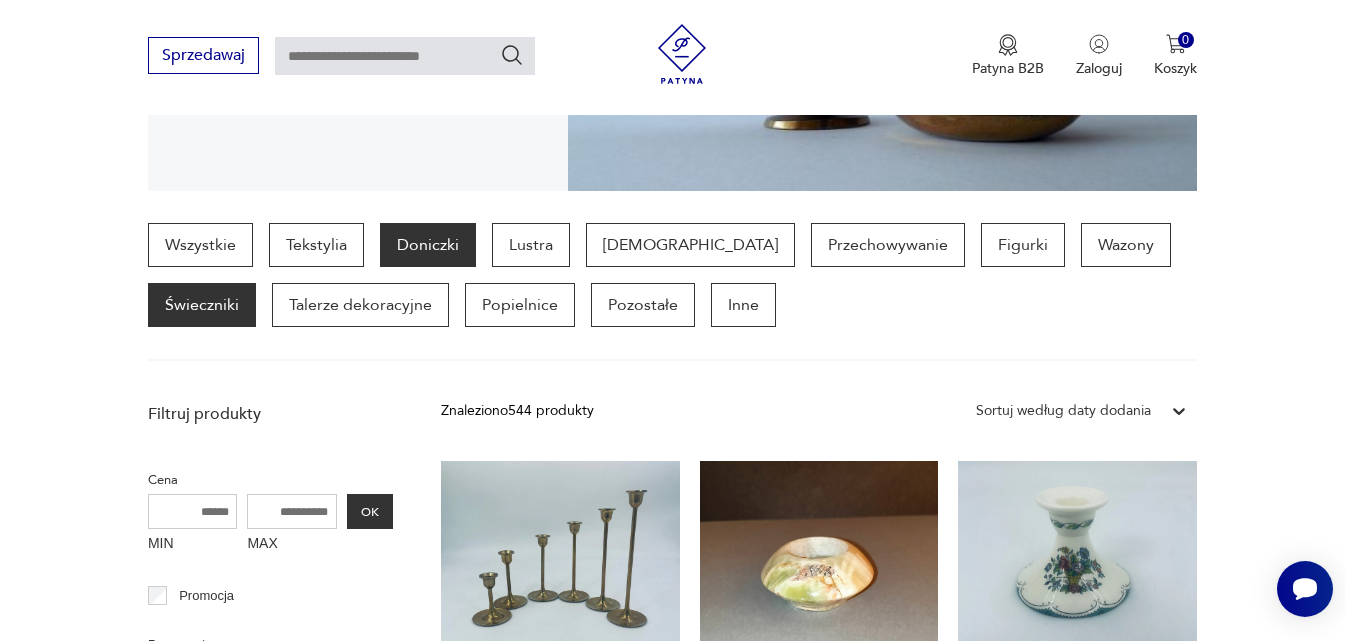 click on "Doniczki" at bounding box center [428, 245] 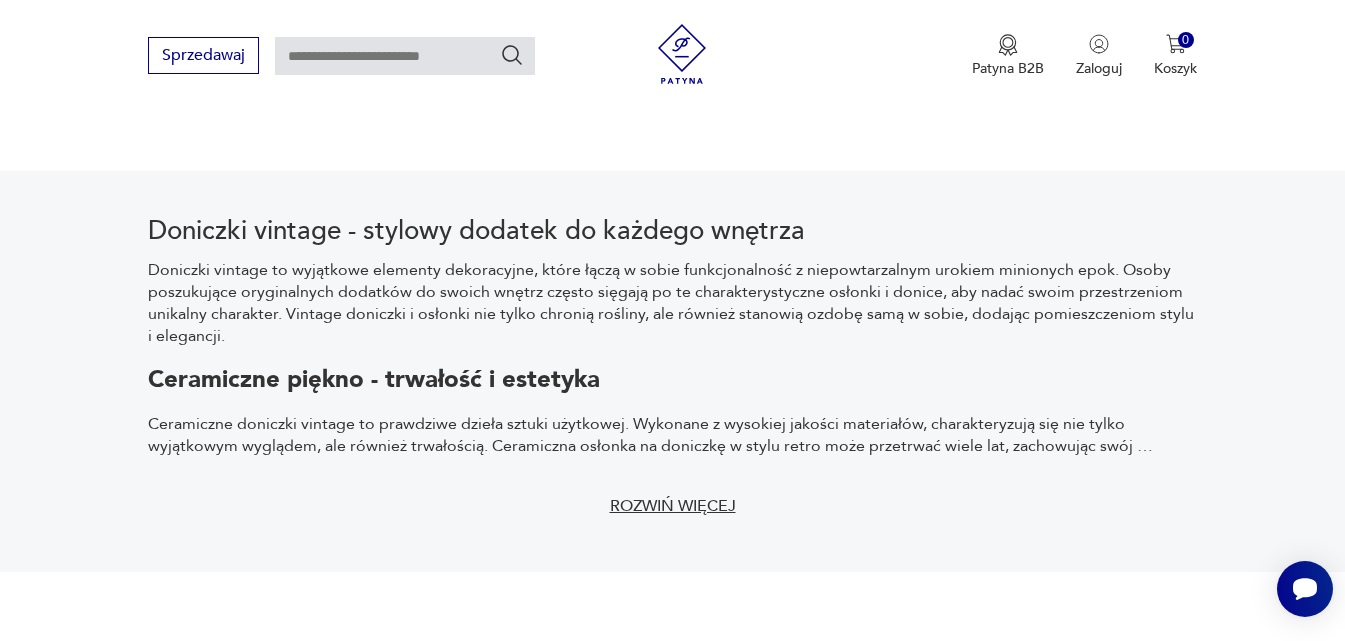 scroll, scrollTop: 3431, scrollLeft: 0, axis: vertical 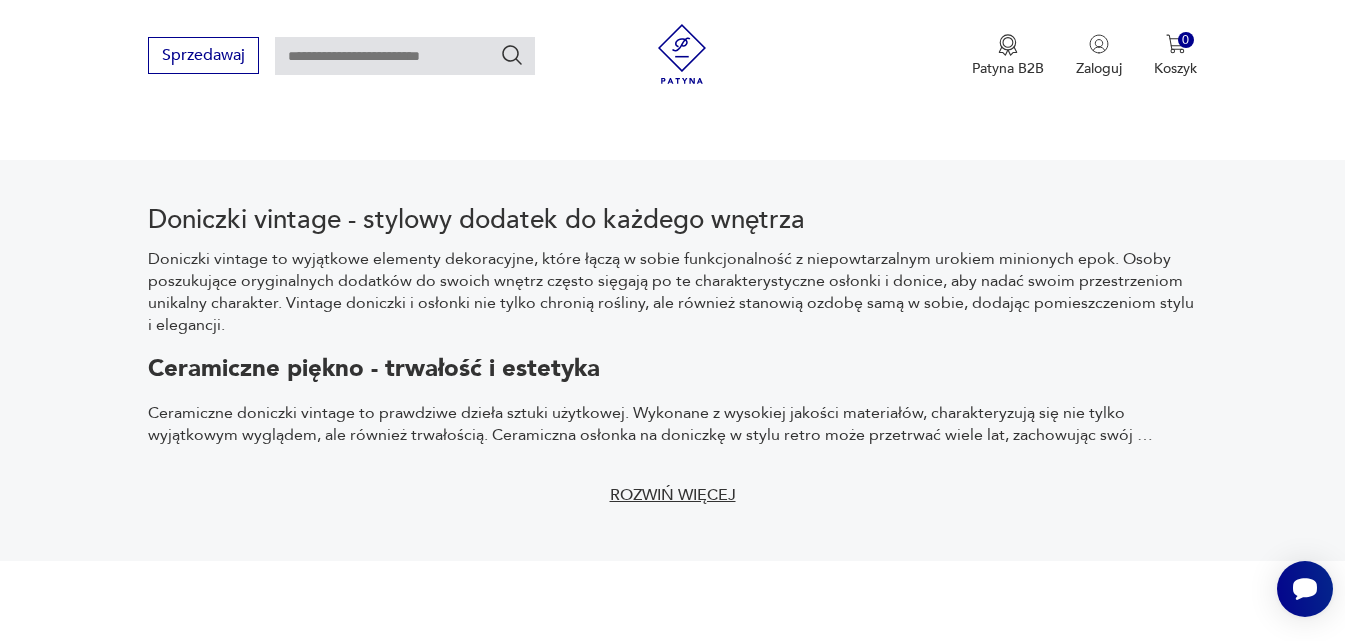 click on "Rozwiń więcej" at bounding box center [673, 495] 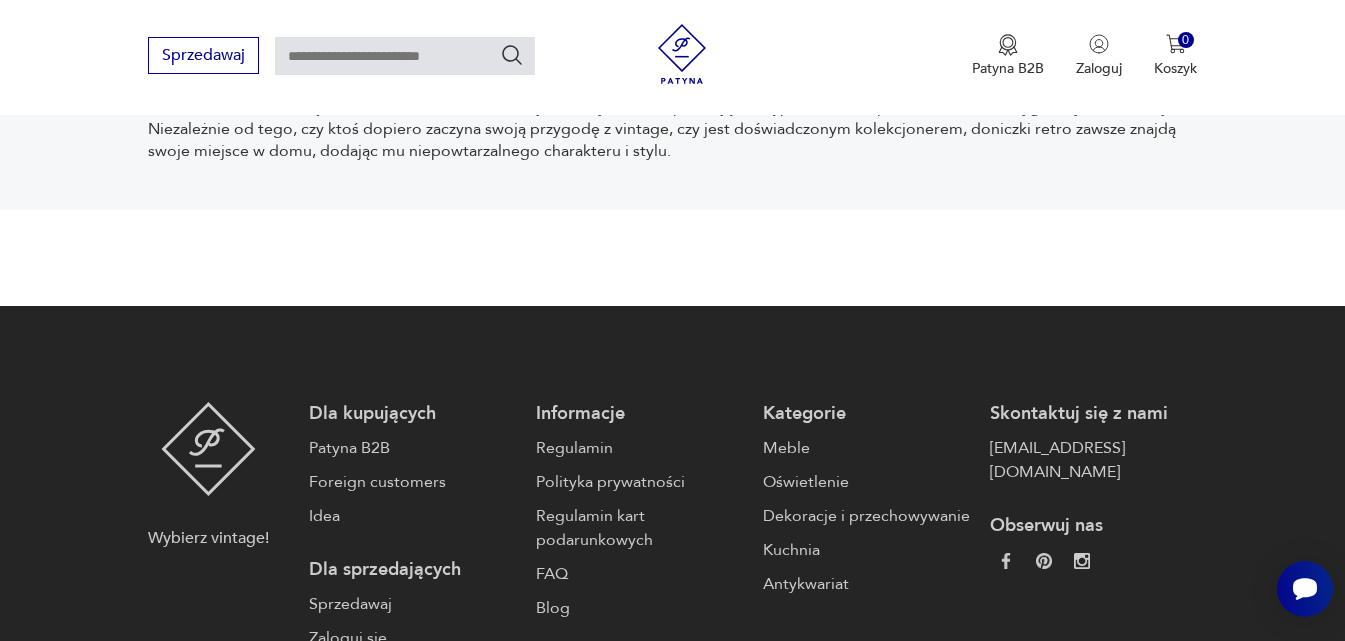 scroll, scrollTop: 4737, scrollLeft: 0, axis: vertical 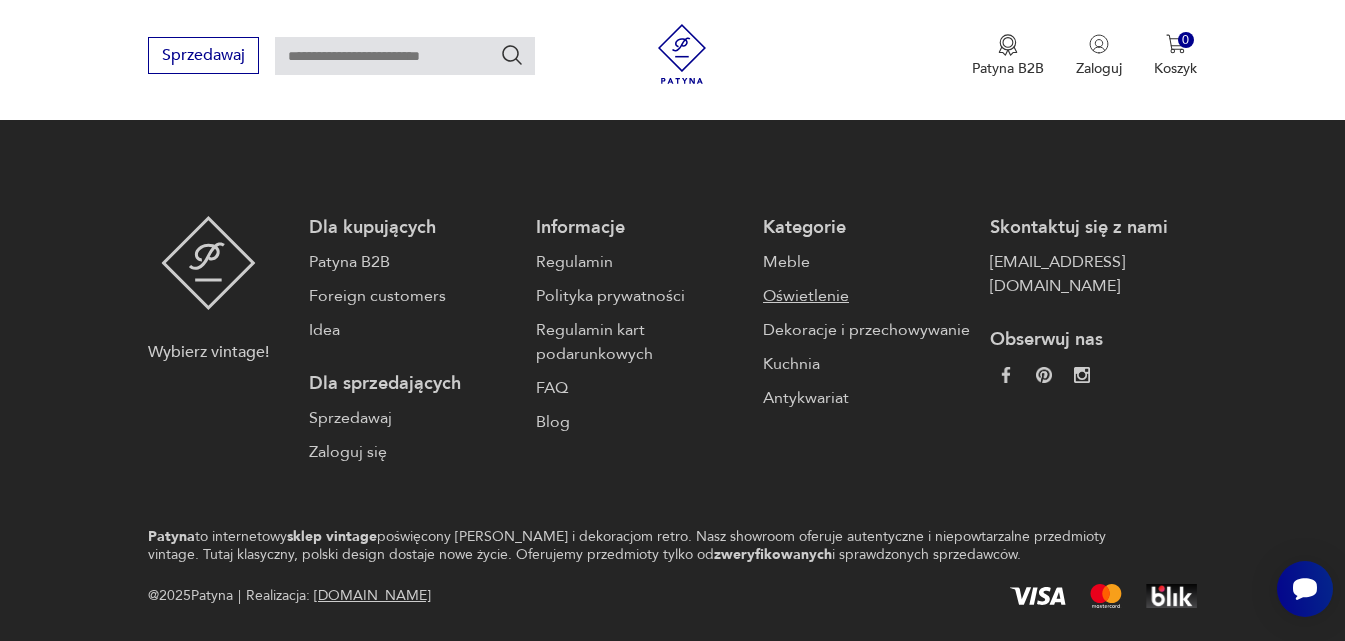 click on "Oświetlenie" at bounding box center (866, 296) 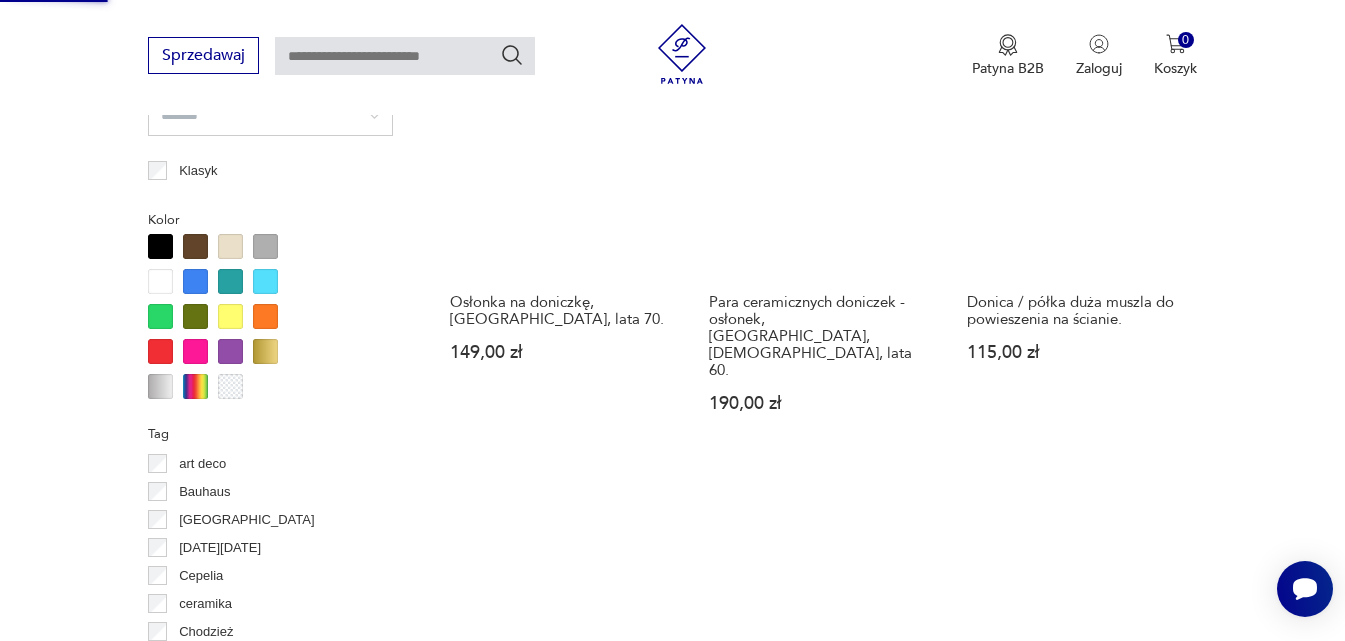 scroll, scrollTop: 626, scrollLeft: 0, axis: vertical 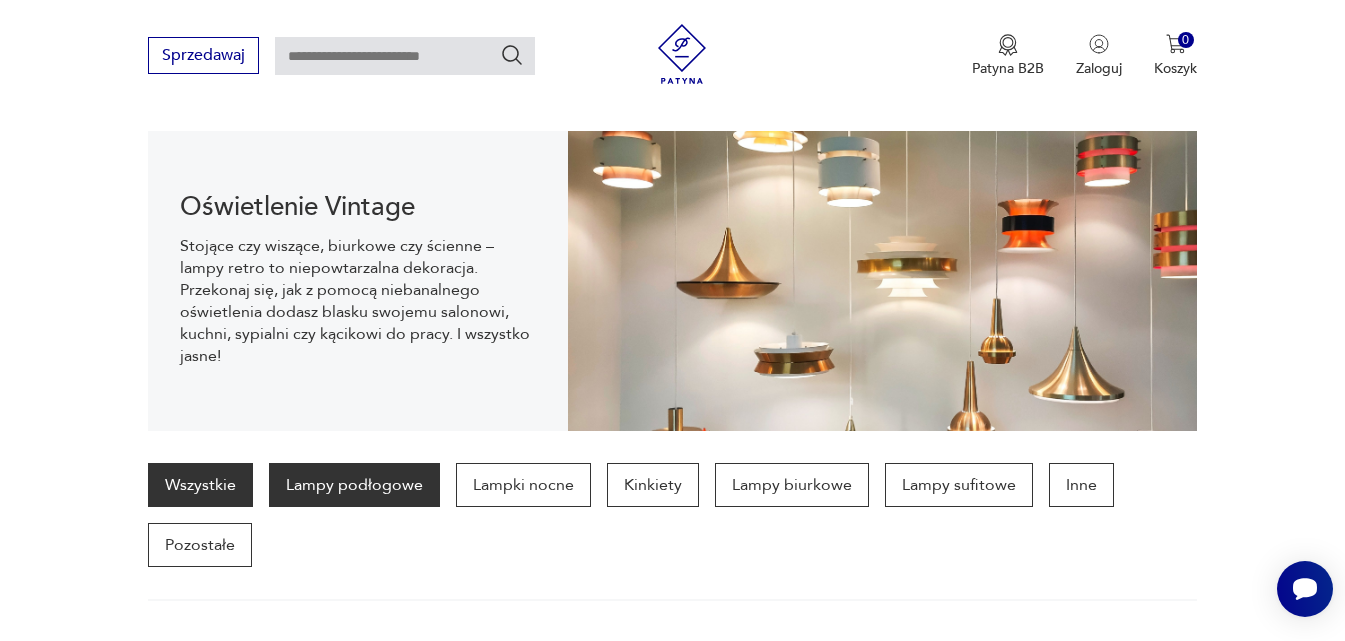 click on "Lampy podłogowe" at bounding box center [354, 485] 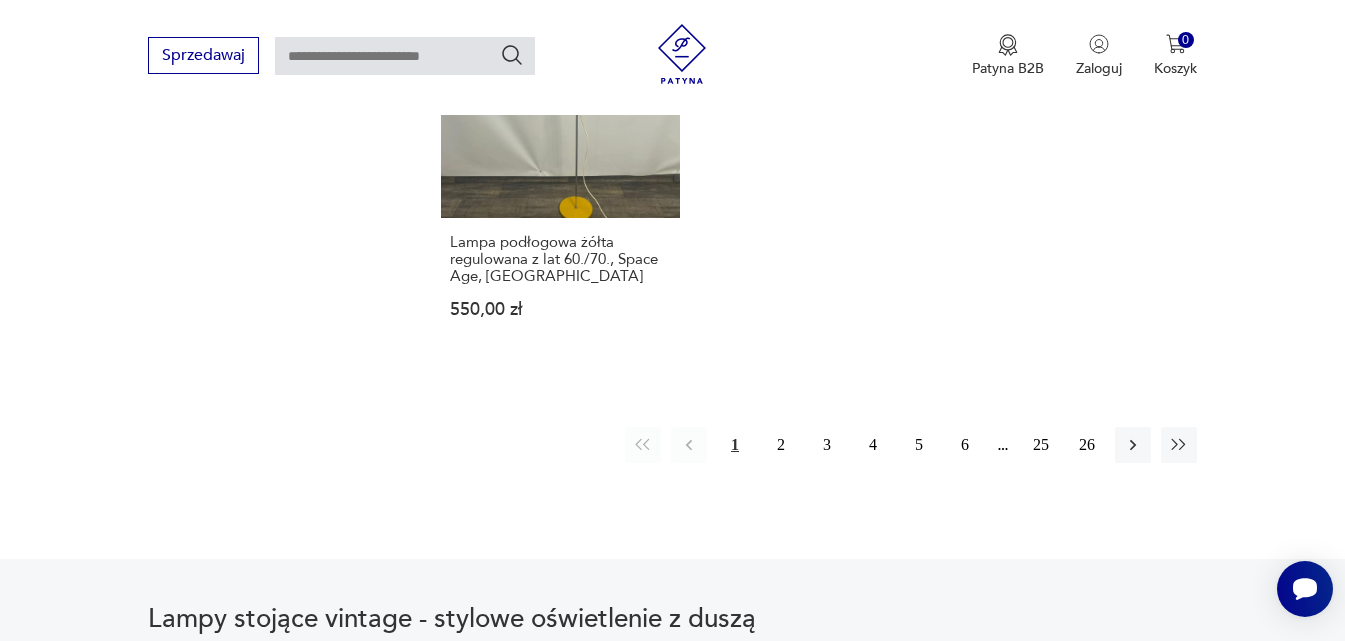 scroll, scrollTop: 3031, scrollLeft: 0, axis: vertical 